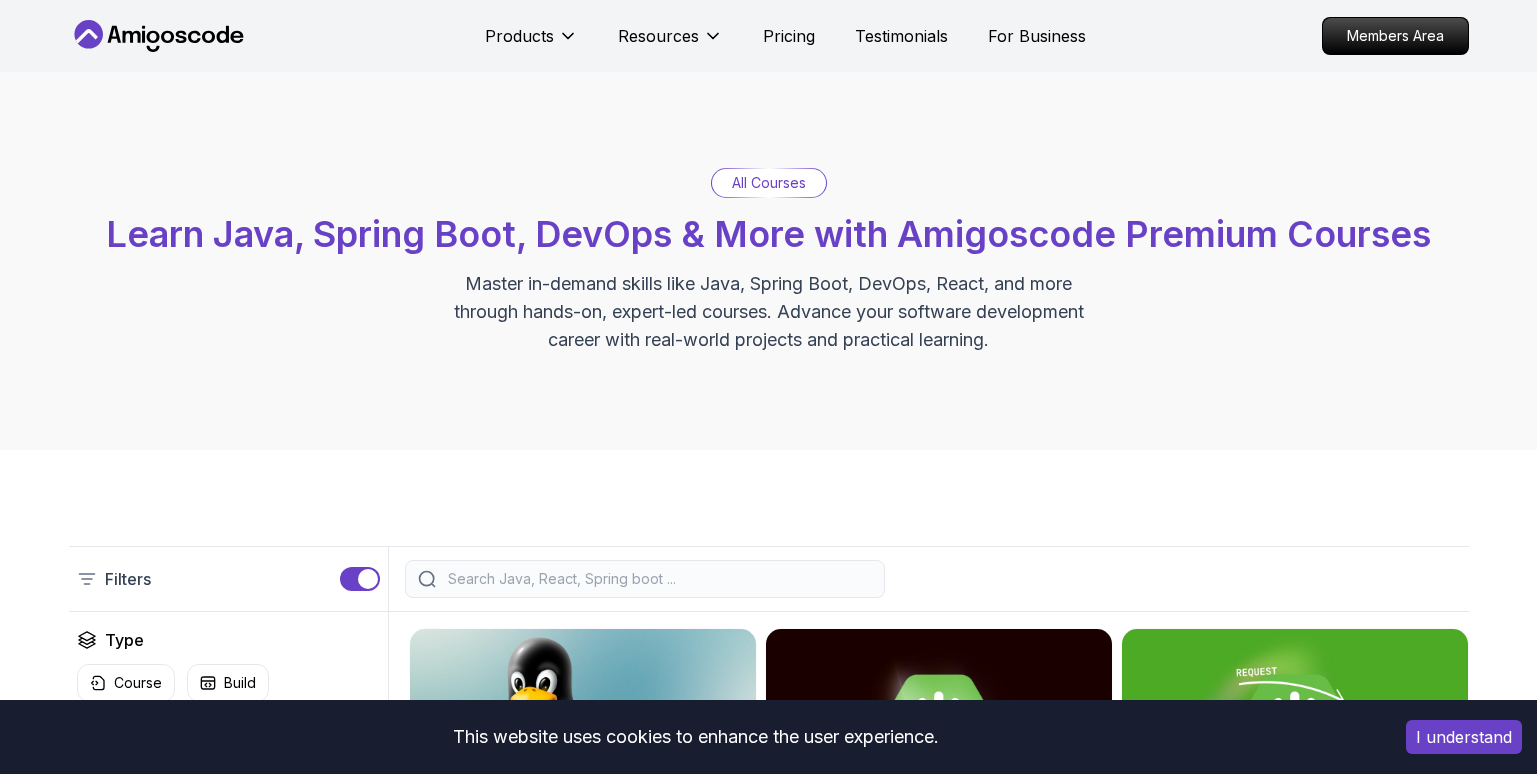 scroll, scrollTop: 0, scrollLeft: 0, axis: both 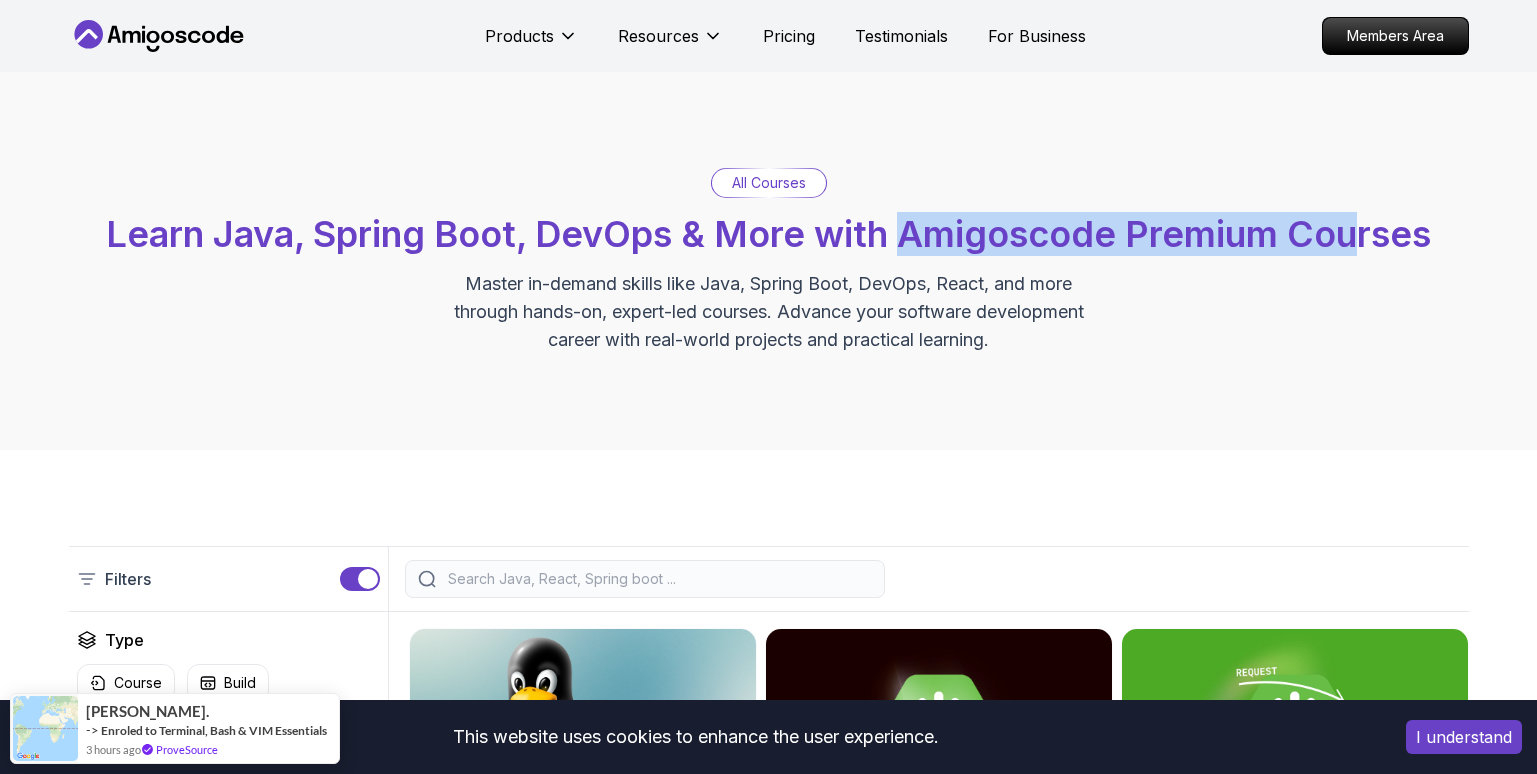 drag, startPoint x: 909, startPoint y: 240, endPoint x: 1423, endPoint y: 237, distance: 514.0087 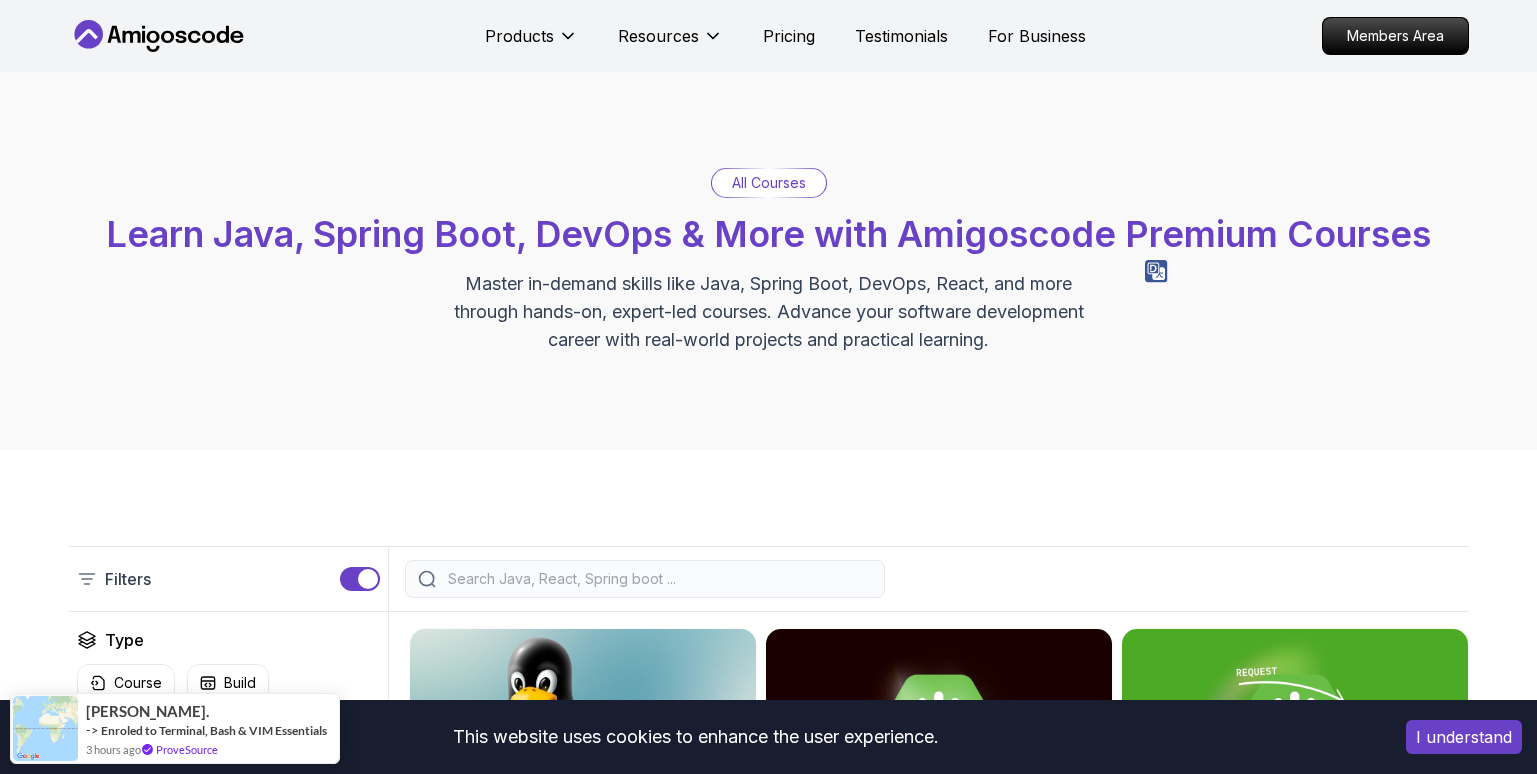 click on "All Courses Learn Java, Spring Boot, DevOps & More with Amigoscode Premium Courses Master in-demand skills like Java, Spring Boot, DevOps, React, and more through hands-on, expert-led courses. Advance your software development career with real-world projects and practical learning." at bounding box center [769, 261] 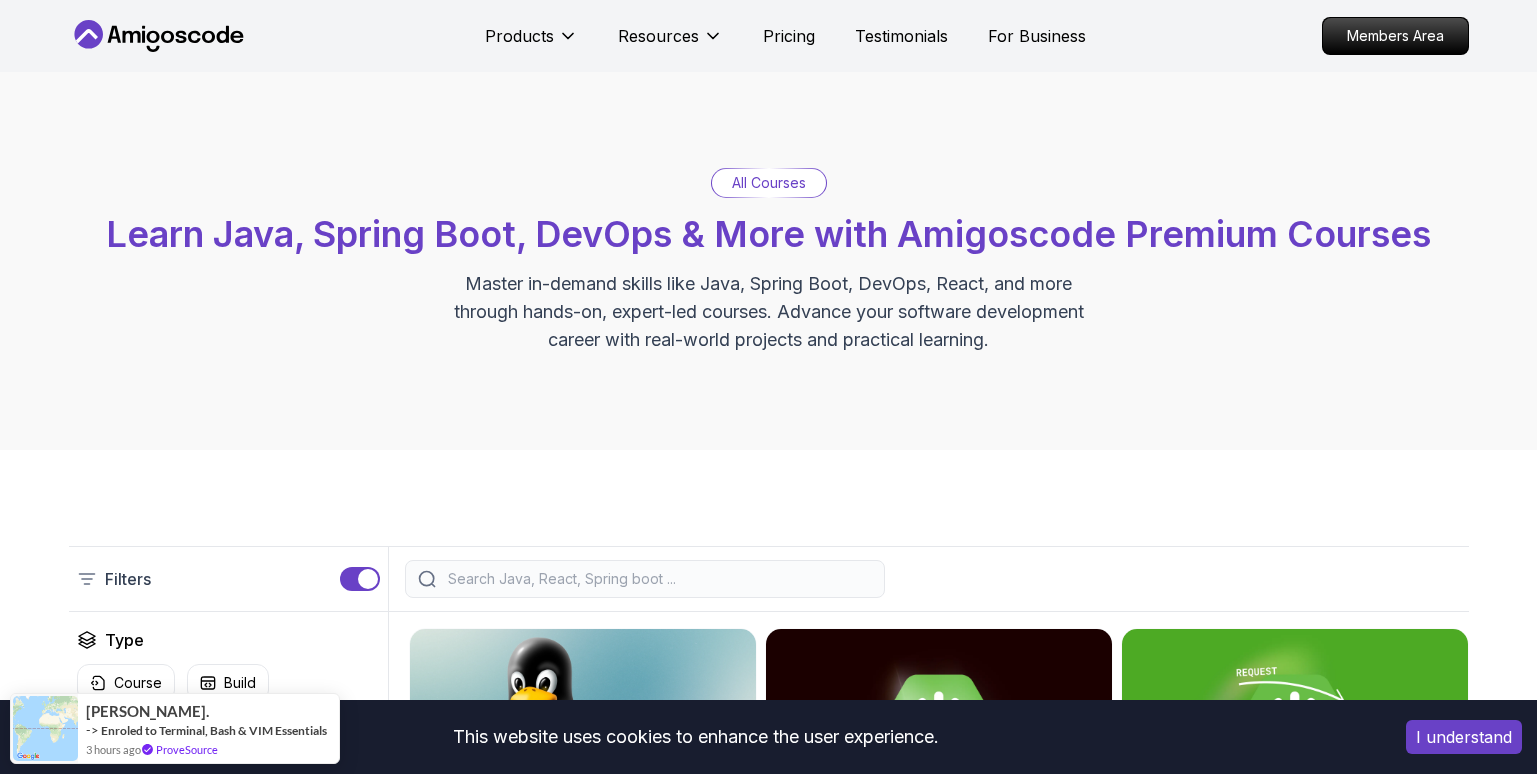 click on "All Courses Learn Java, Spring Boot, DevOps & More with Amigoscode Premium Courses Master in-demand skills like Java, Spring Boot, DevOps, React, and more through hands-on, expert-led courses. Advance your software development career with real-world projects and practical learning." at bounding box center (769, 261) 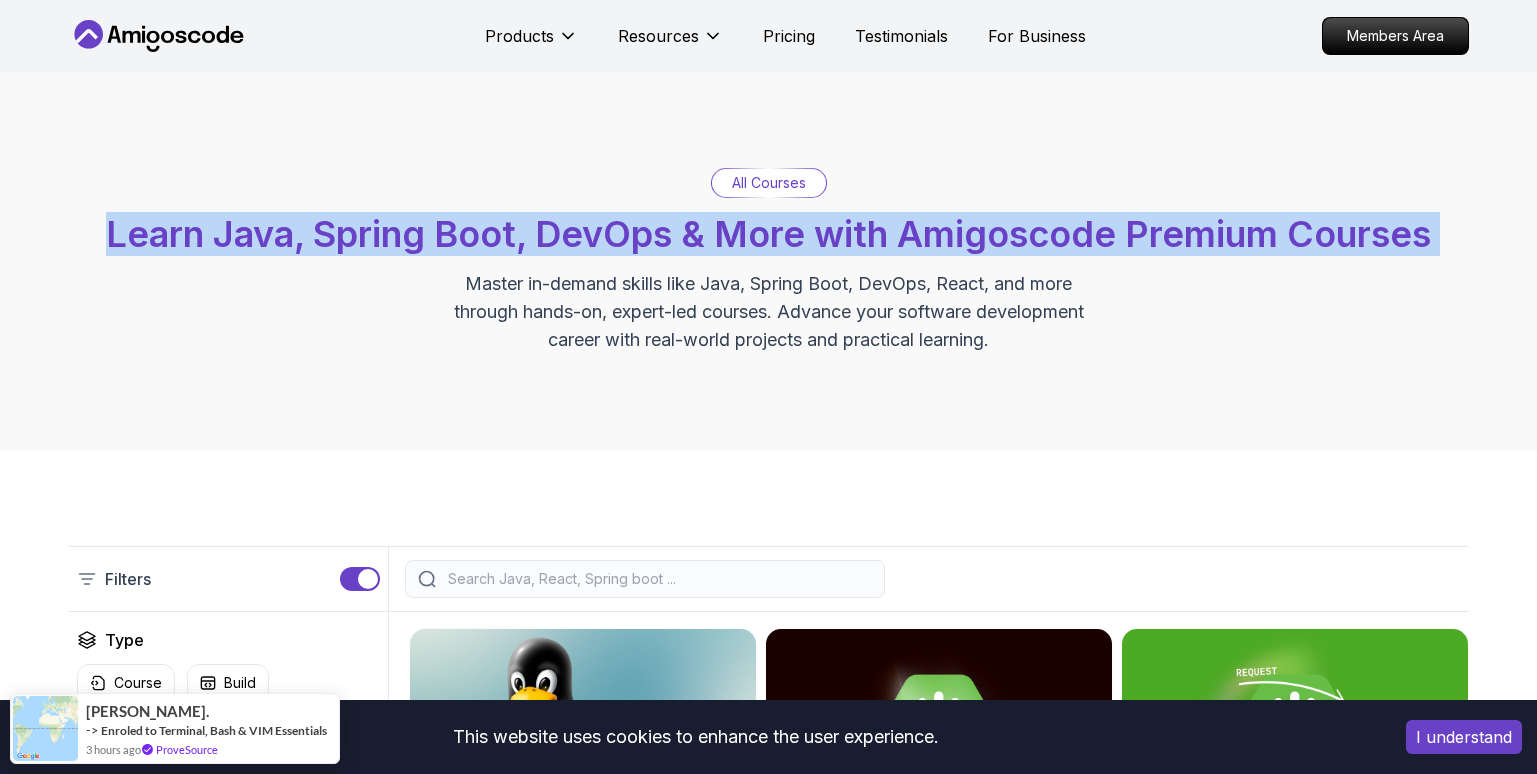 click on "All Courses Learn Java, Spring Boot, DevOps & More with Amigoscode Premium Courses Master in-demand skills like Java, Spring Boot, DevOps, React, and more through hands-on, expert-led courses. Advance your software development career with real-world projects and practical learning." at bounding box center (769, 261) 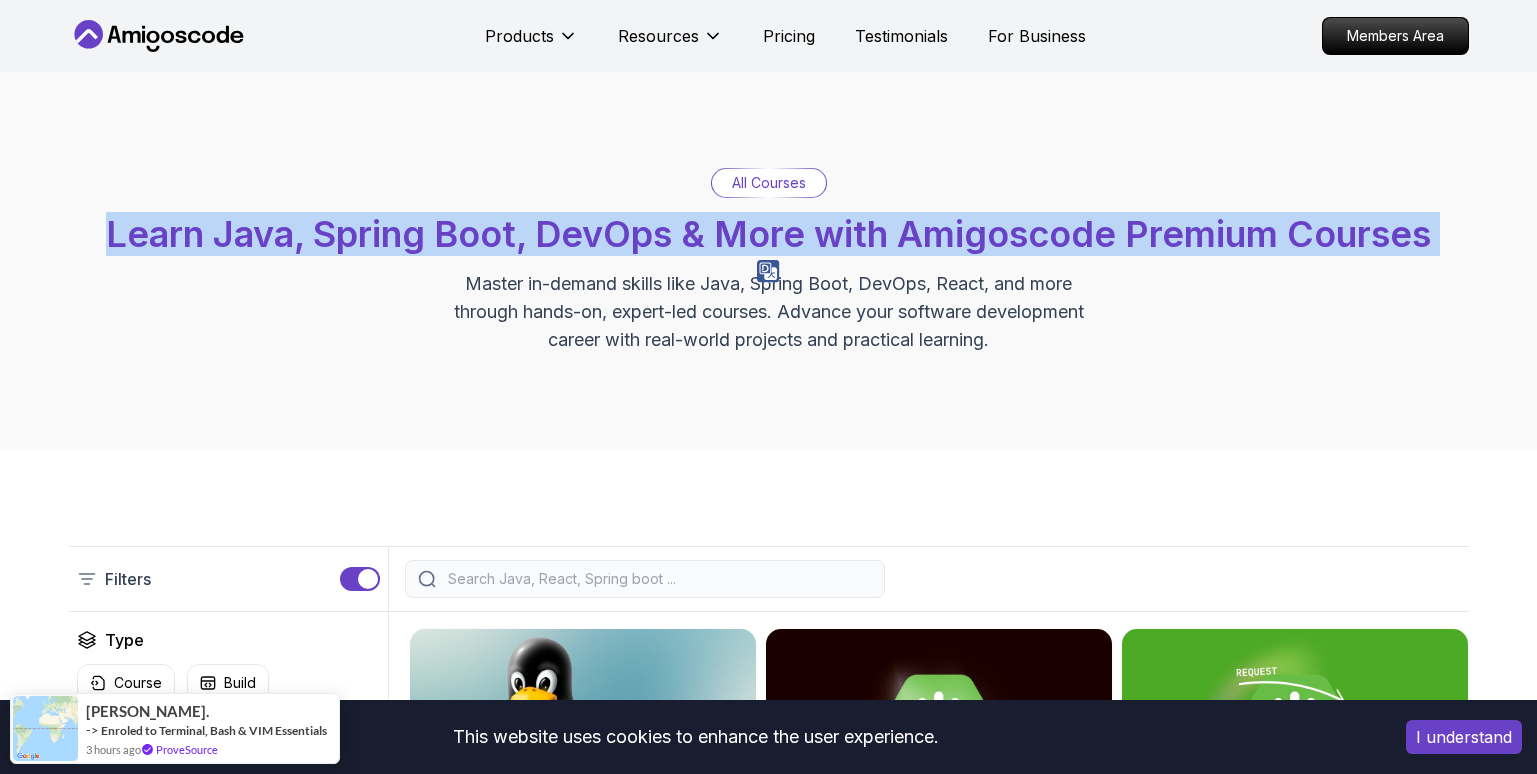 click on "All Courses Learn Java, Spring Boot, DevOps & More with Amigoscode Premium Courses Master in-demand skills like Java, Spring Boot, DevOps, React, and more through hands-on, expert-led courses. Advance your software development career with real-world projects and practical learning." at bounding box center (769, 261) 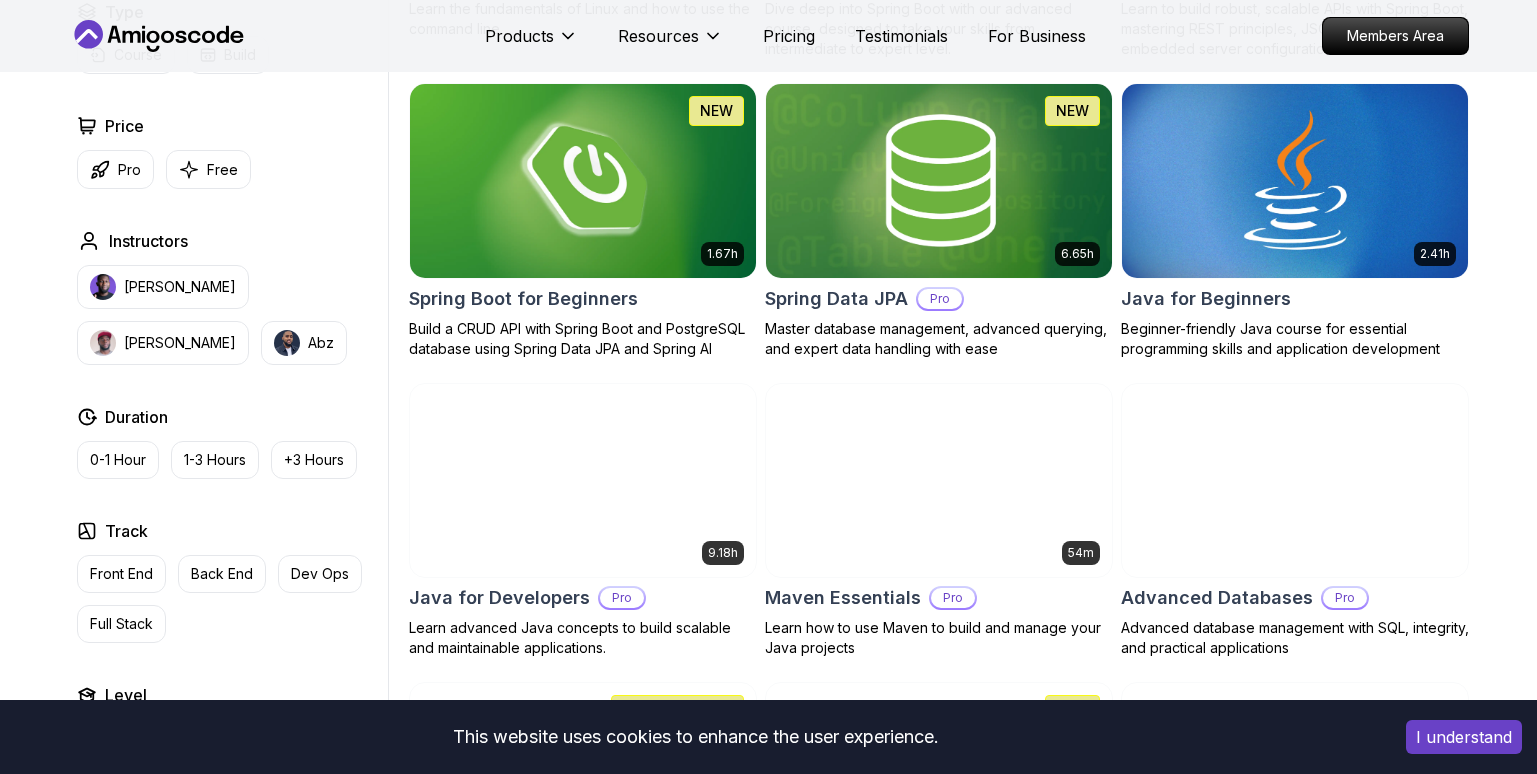 scroll, scrollTop: 900, scrollLeft: 0, axis: vertical 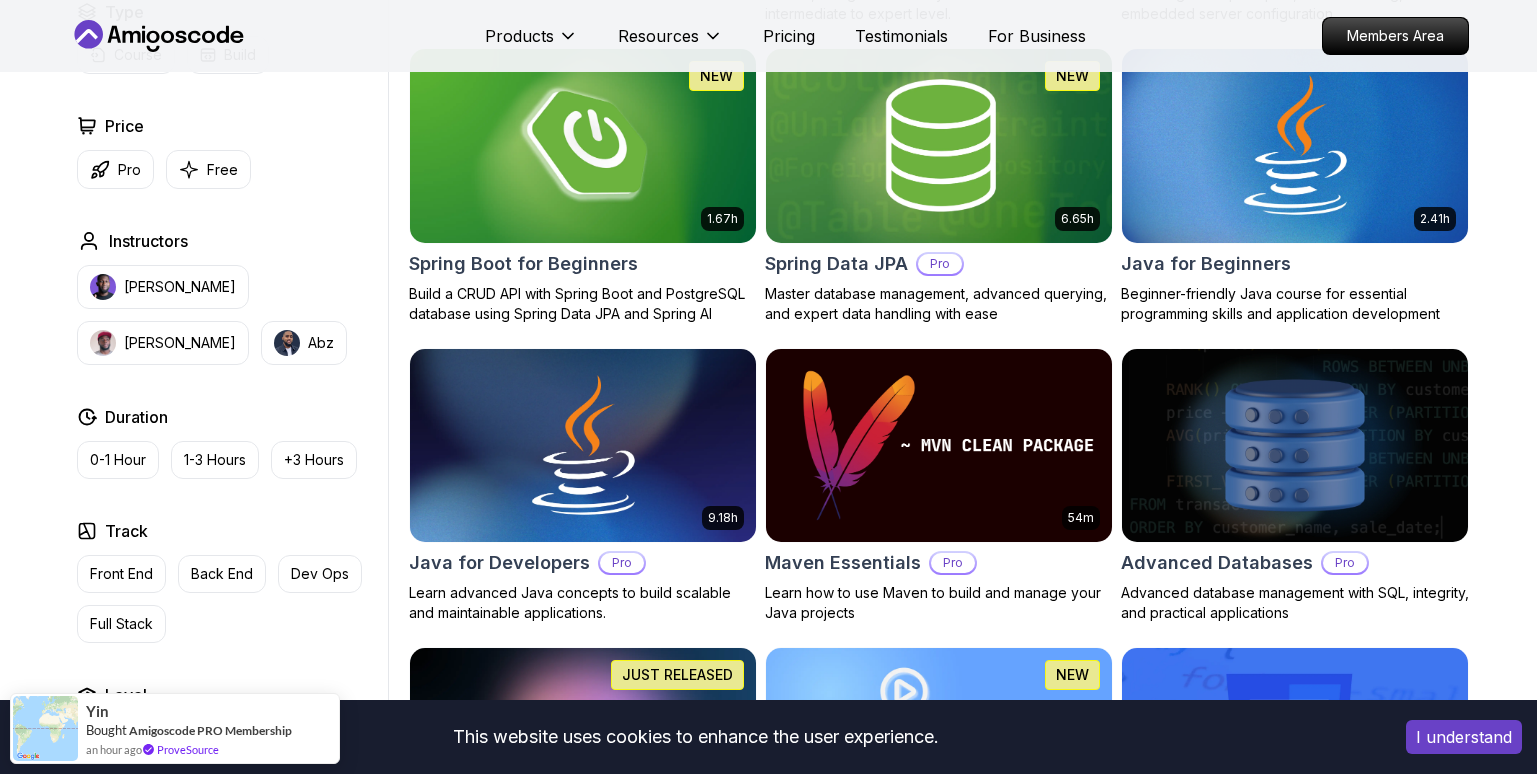 click on "Nelson Djalo Richard Abz" at bounding box center (228, 315) 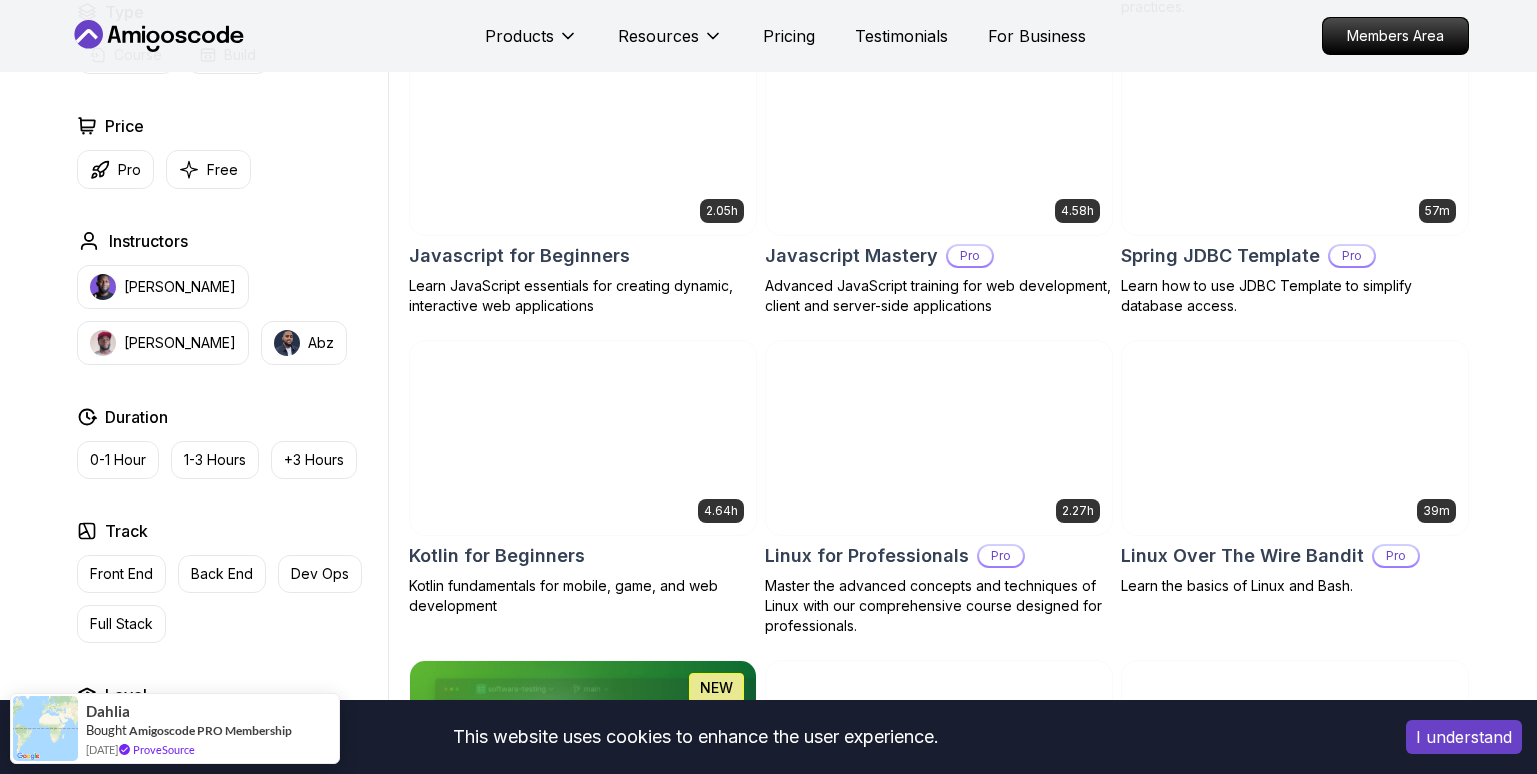 scroll, scrollTop: 3800, scrollLeft: 0, axis: vertical 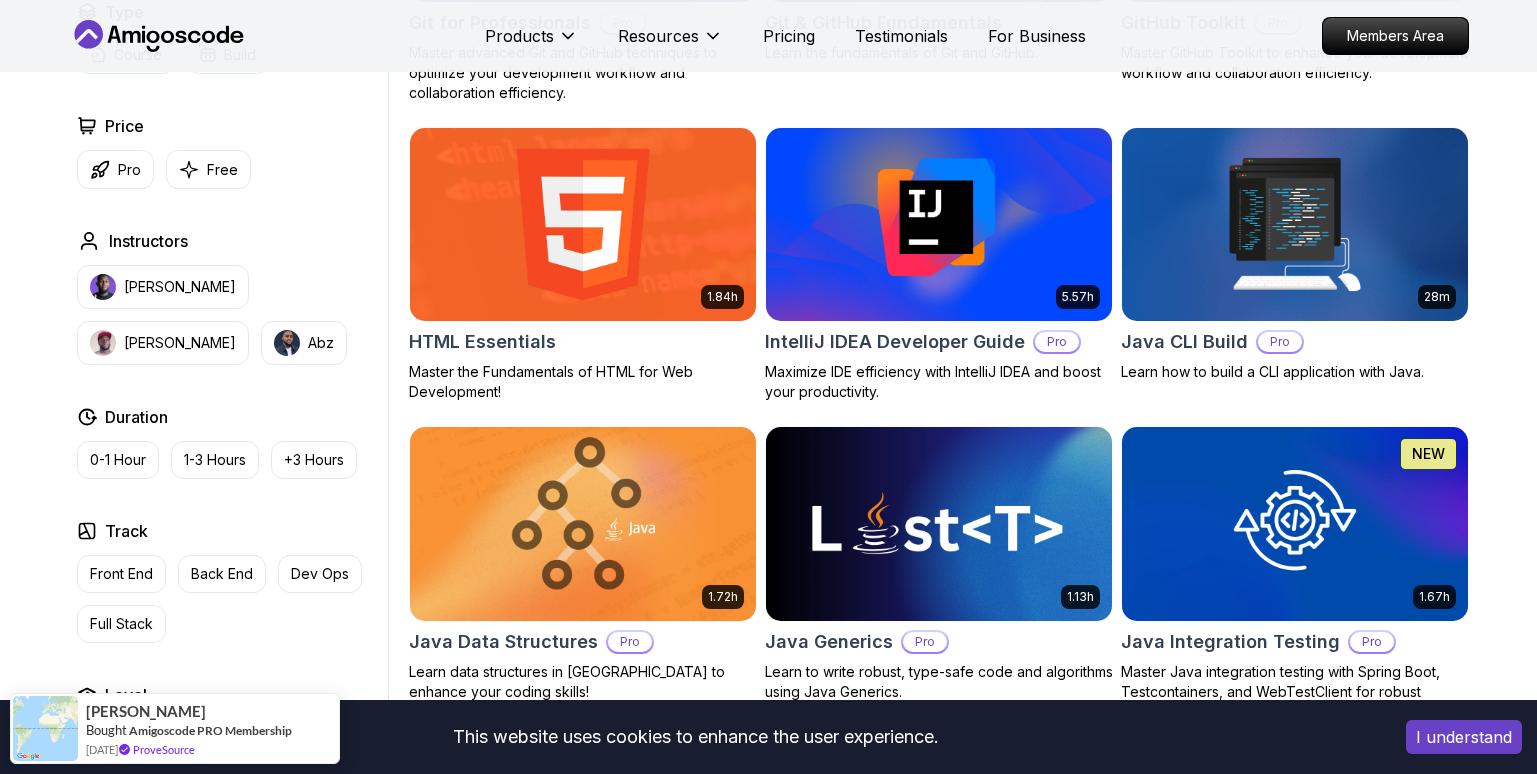 click on "Type Course Build Price Pro Free Instructors Nelson Djalo Richard Abz Duration 0-1 Hour 1-3 Hours +3 Hours Track Front End Back End Dev Ops Full Stack Level Junior Mid-level Senior" at bounding box center [228, 378] 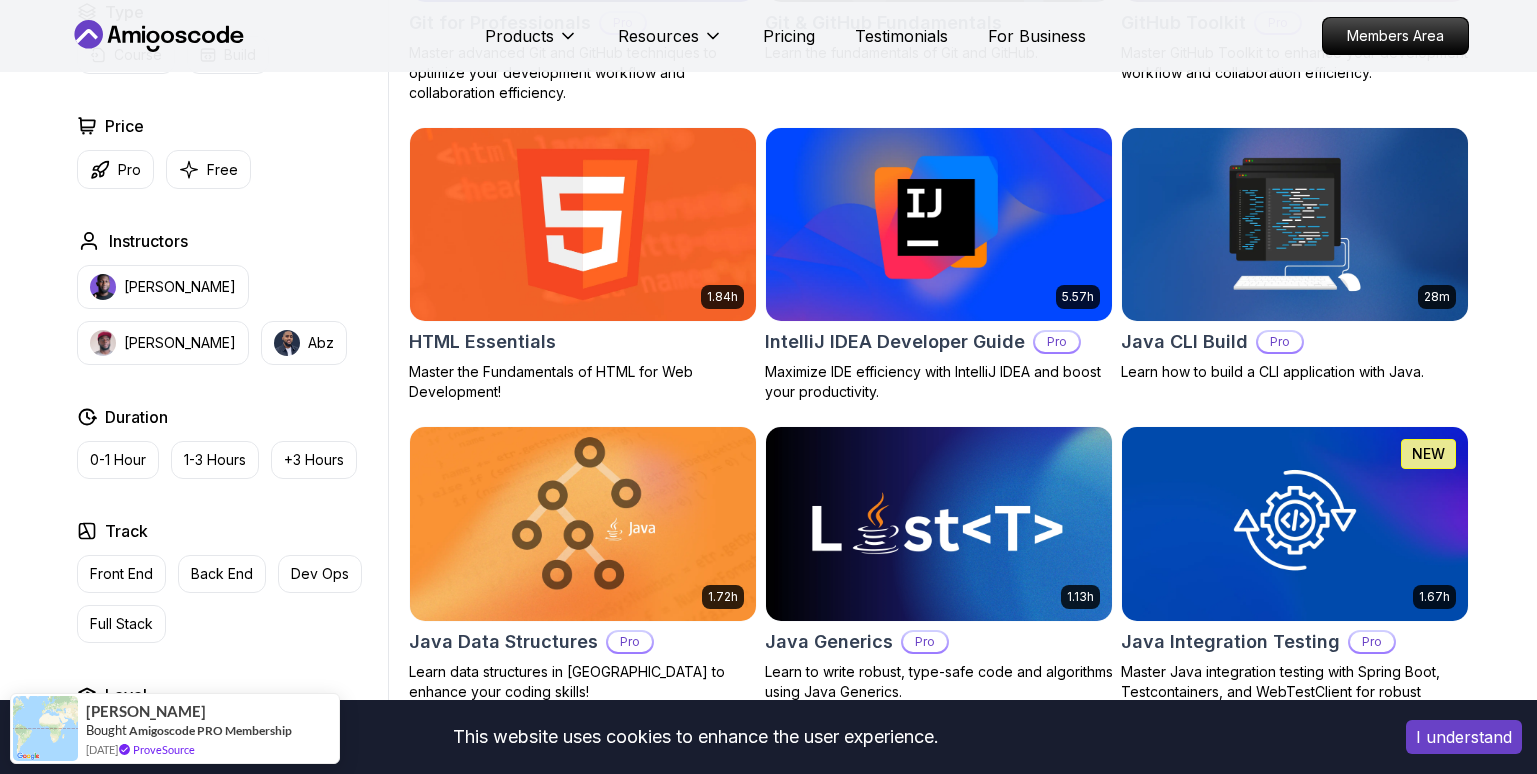 click at bounding box center [938, 224] 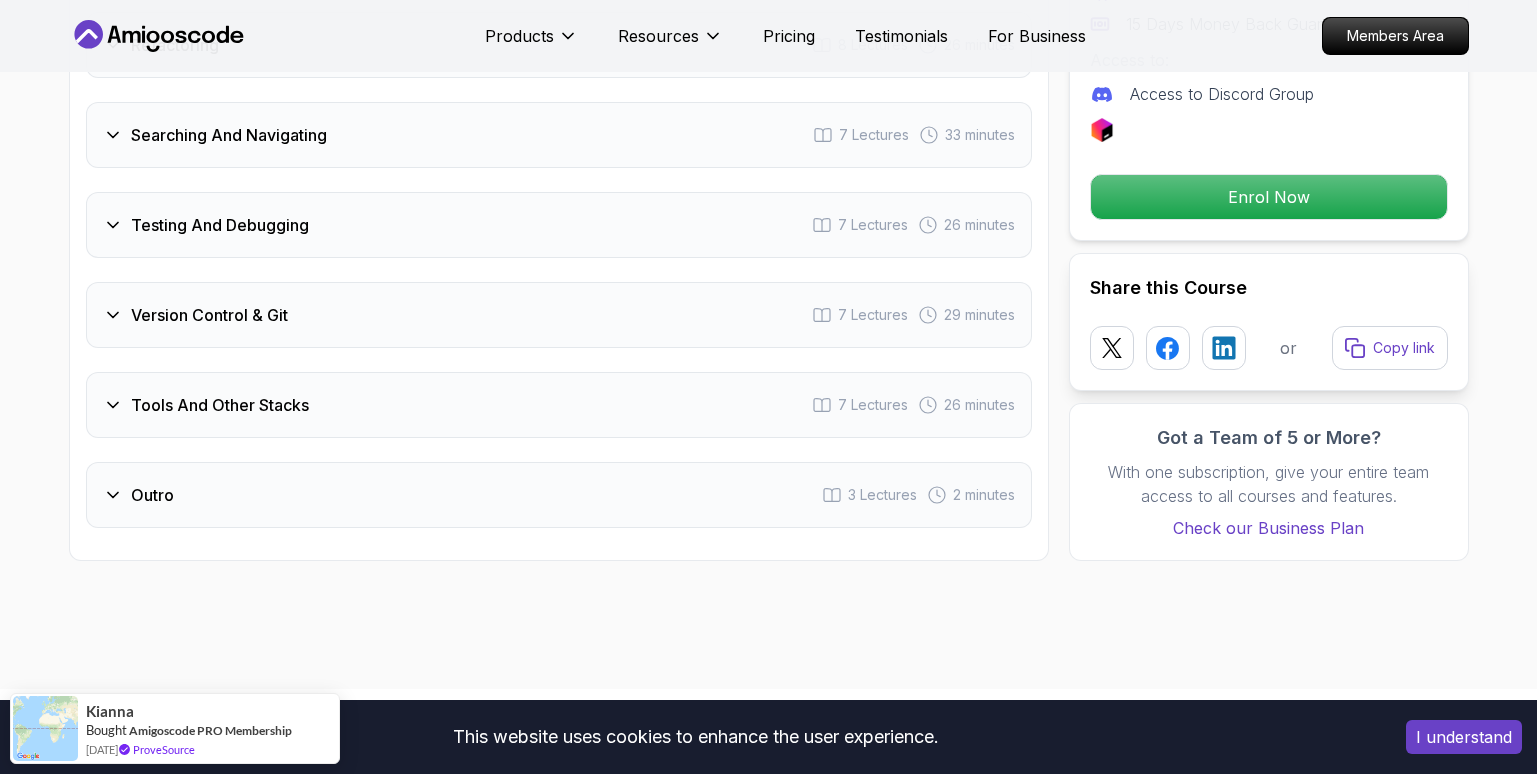 scroll, scrollTop: 3500, scrollLeft: 0, axis: vertical 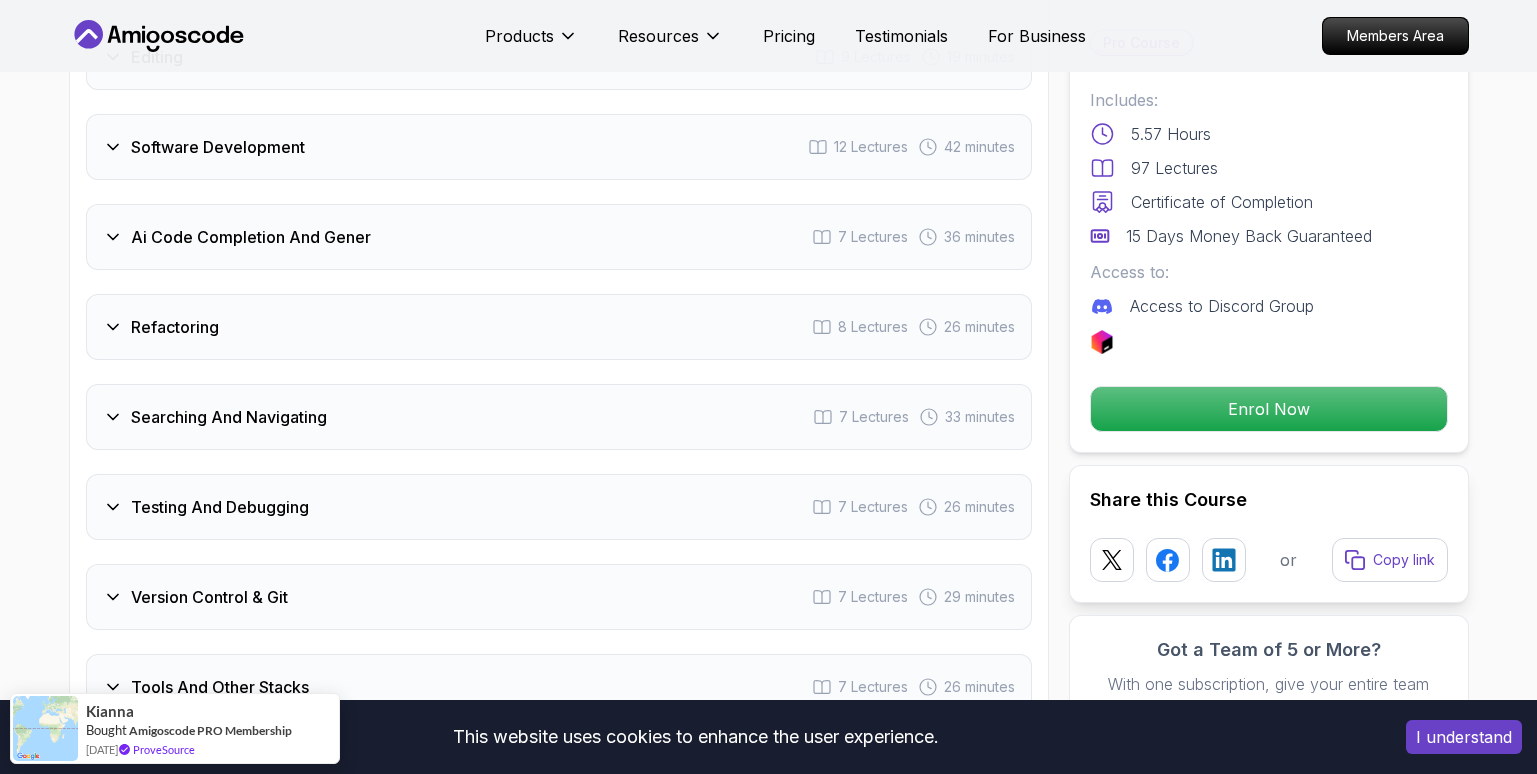 click on "Ai Code Completion And Gener" at bounding box center (251, 237) 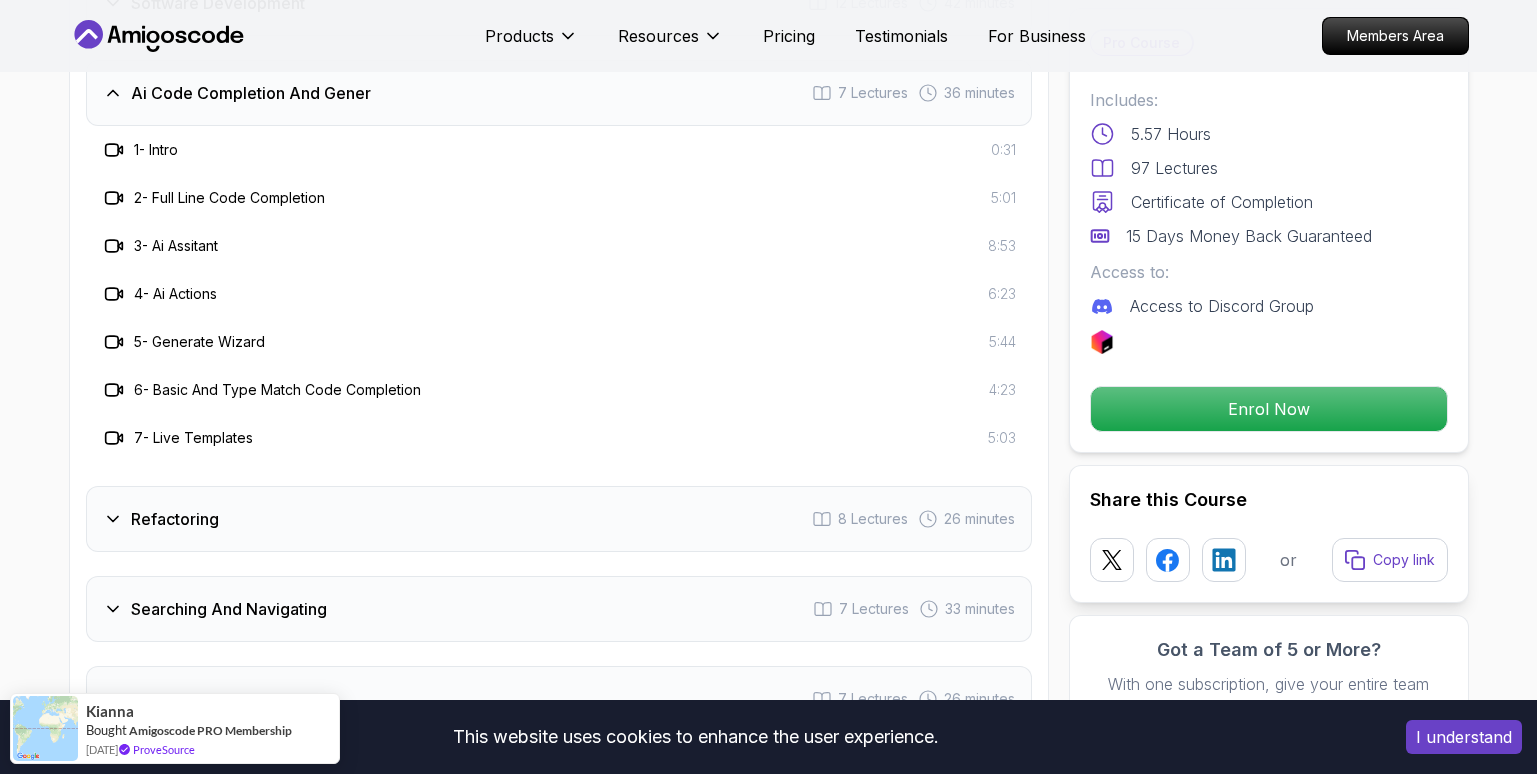 scroll, scrollTop: 3356, scrollLeft: 0, axis: vertical 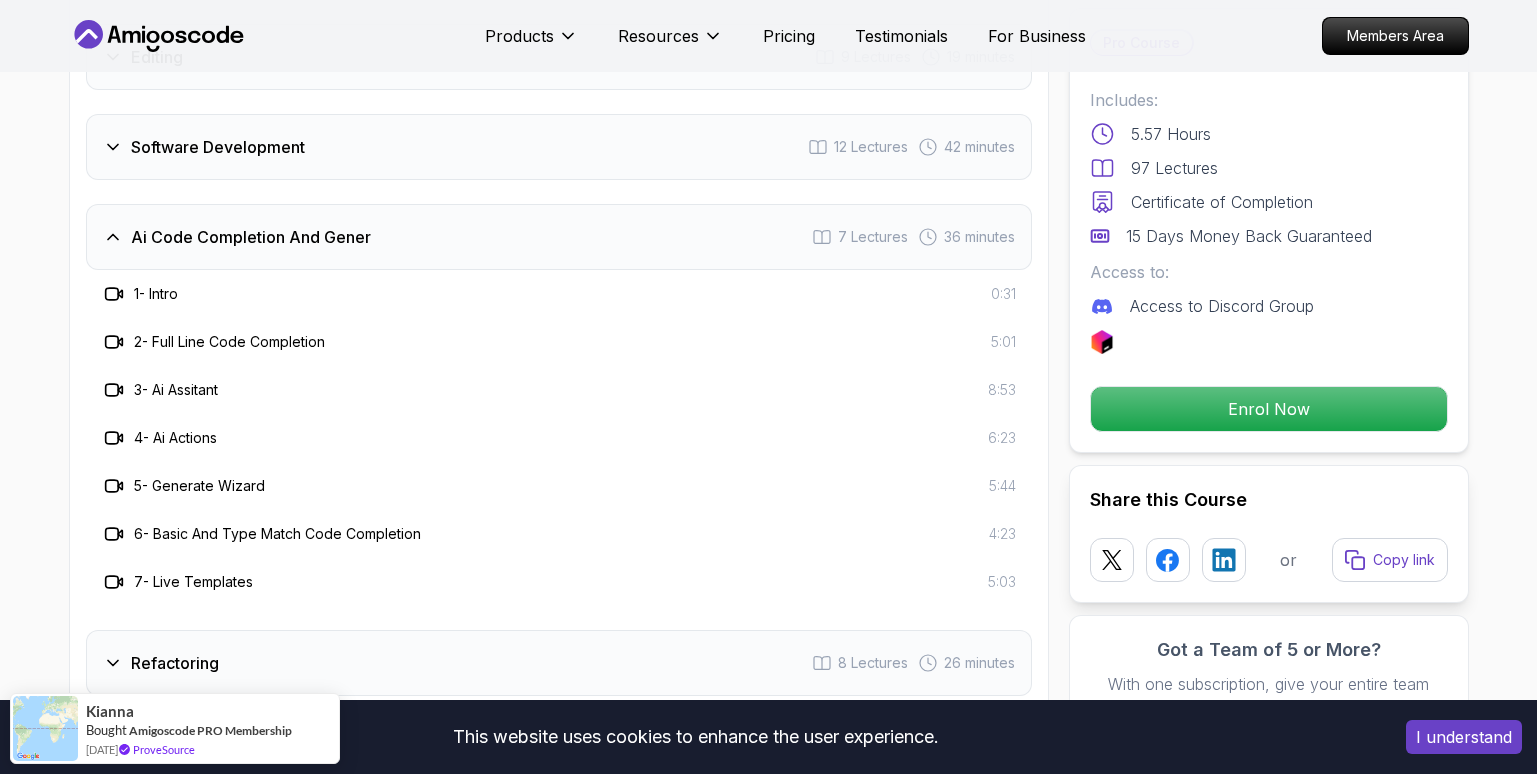 click on "Ai Code Completion And Gener" at bounding box center [251, 237] 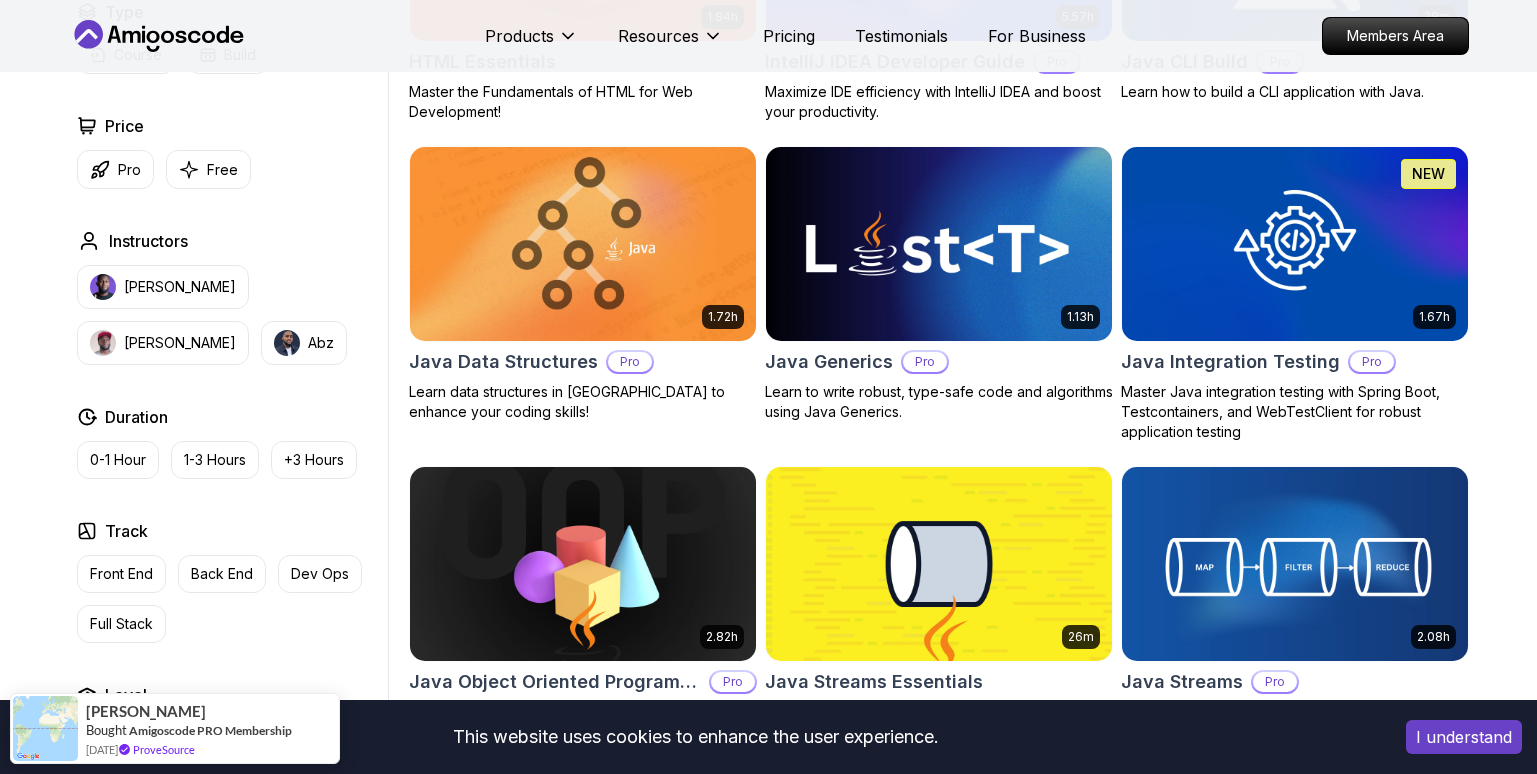 scroll, scrollTop: 2800, scrollLeft: 0, axis: vertical 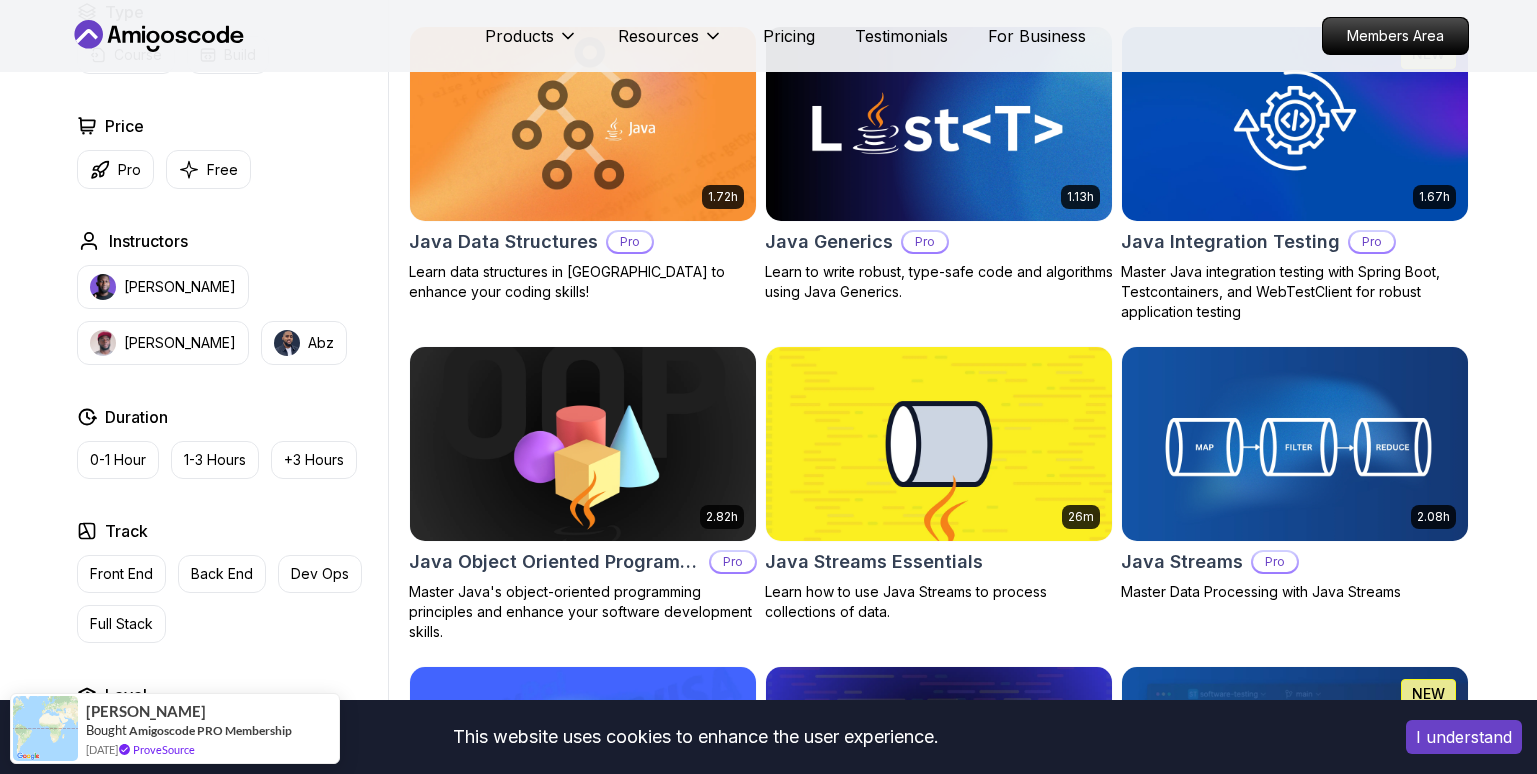 click on "6.00h Linux Fundamentals Pro Learn the fundamentals of Linux and how to use the command line 5.18h Advanced Spring Boot Pro Dive deep into Spring Boot with our advanced course, designed to take your skills from intermediate to expert level. 3.30h Building APIs with Spring Boot Pro Learn to build robust, scalable APIs with Spring Boot, mastering REST principles, JSON handling, and embedded server configuration. 1.67h NEW Spring Boot for Beginners Build a CRUD API with Spring Boot and PostgreSQL database using Spring Data JPA and Spring AI 6.65h NEW Spring Data JPA Pro Master database management, advanced querying, and expert data handling with ease 2.41h Java for Beginners Beginner-friendly Java course for essential programming skills and application development 9.18h Java for Developers Pro Learn advanced Java concepts to build scalable and maintainable applications. 54m Maven Essentials Pro Learn how to use Maven to build and manage your Java projects Advanced Databases Pro 2.73h JUST RELEASED Pro 2.63h NEW" at bounding box center (939, 384) 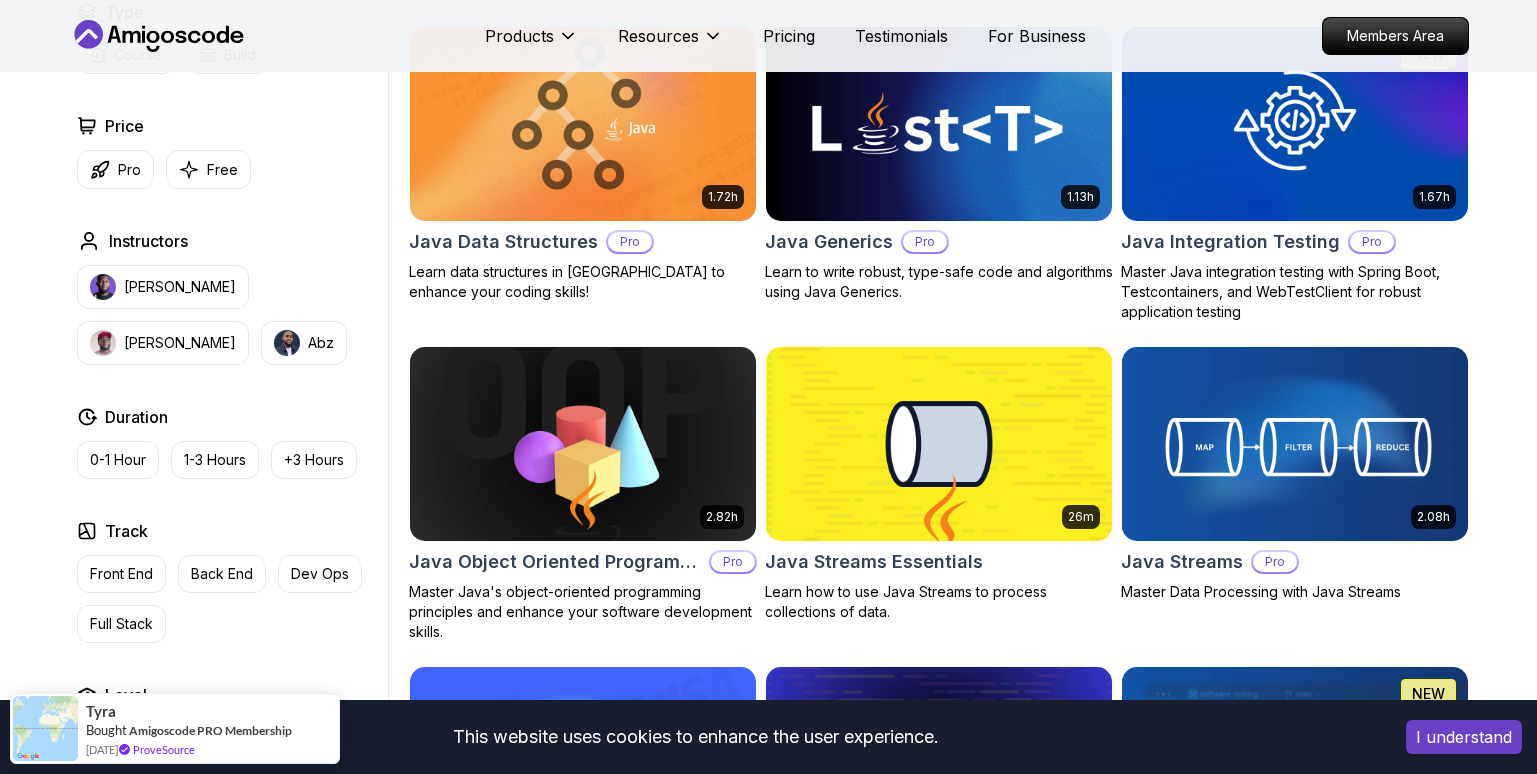 click on "6.00h Linux Fundamentals Pro Learn the fundamentals of Linux and how to use the command line 5.18h Advanced Spring Boot Pro Dive deep into Spring Boot with our advanced course, designed to take your skills from intermediate to expert level. 3.30h Building APIs with Spring Boot Pro Learn to build robust, scalable APIs with Spring Boot, mastering REST principles, JSON handling, and embedded server configuration. 1.67h NEW Spring Boot for Beginners Build a CRUD API with Spring Boot and PostgreSQL database using Spring Data JPA and Spring AI 6.65h NEW Spring Data JPA Pro Master database management, advanced querying, and expert data handling with ease 2.41h Java for Beginners Beginner-friendly Java course for essential programming skills and application development 9.18h Java for Developers Pro Learn advanced Java concepts to build scalable and maintainable applications. 54m Maven Essentials Pro Learn how to use Maven to build and manage your Java projects Advanced Databases Pro 2.73h JUST RELEASED Pro 2.63h NEW" at bounding box center [939, 384] 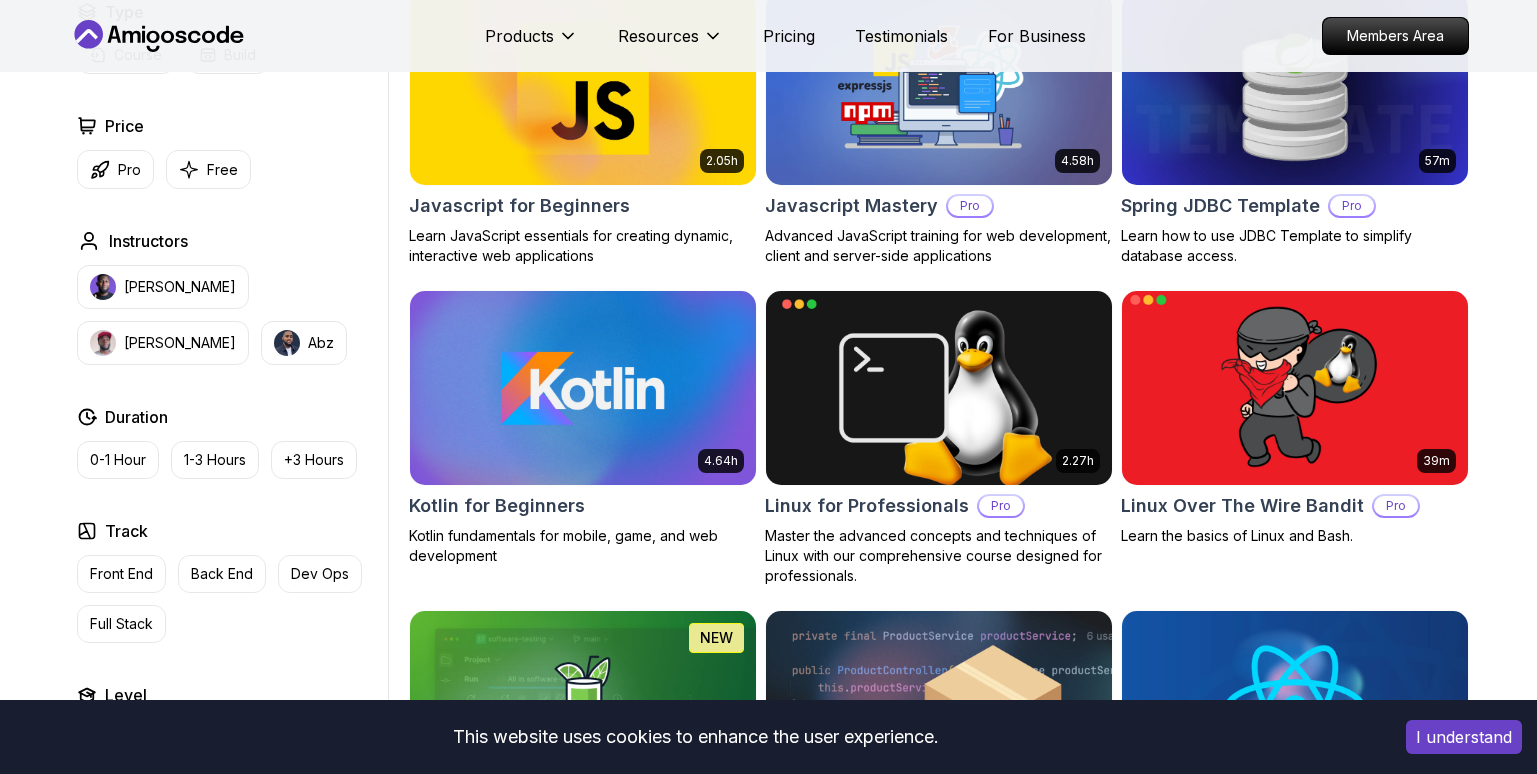 scroll, scrollTop: 3900, scrollLeft: 0, axis: vertical 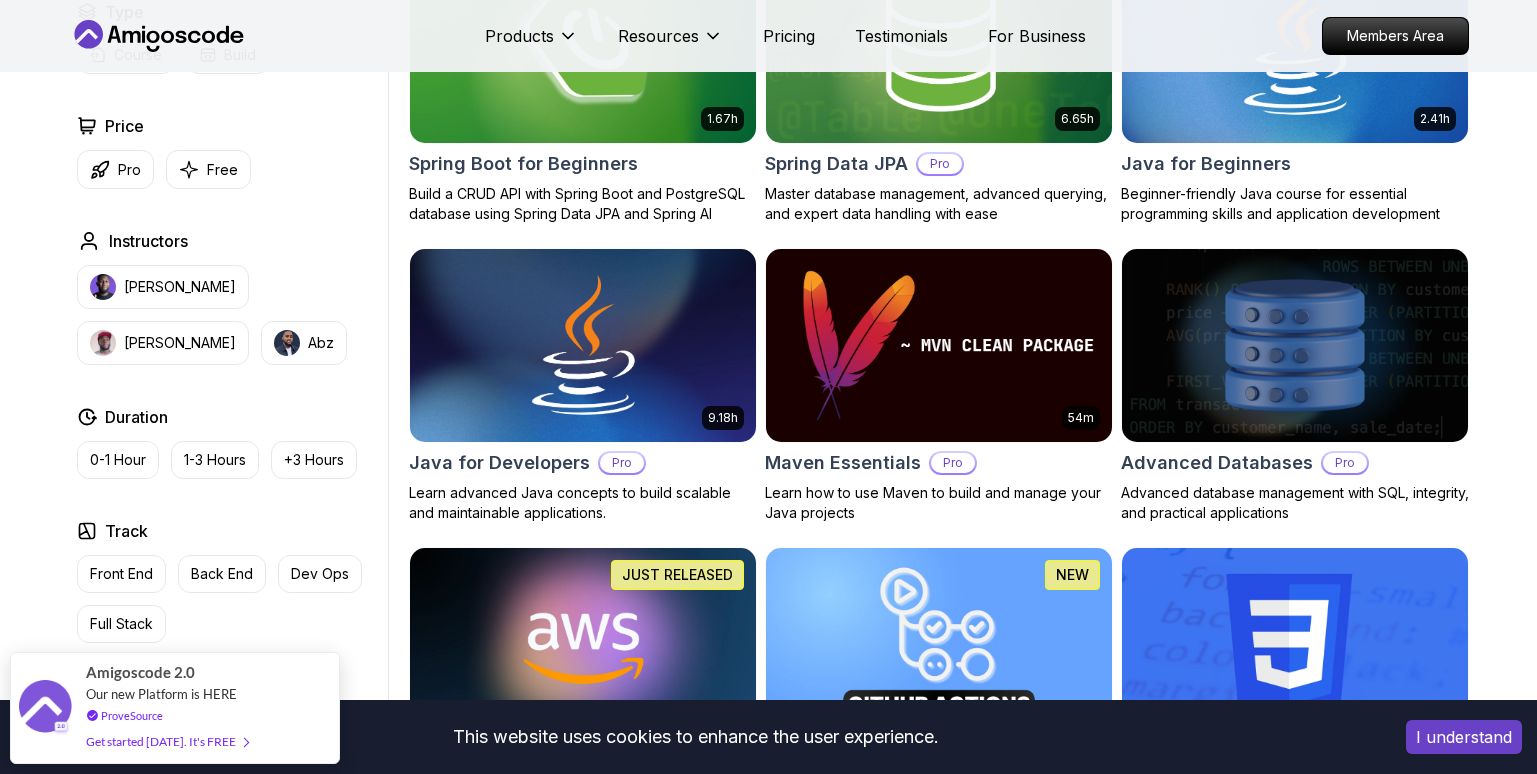 click on "Build a CRUD API with Spring Boot and PostgreSQL database using Spring Data JPA and Spring AI" at bounding box center [583, 204] 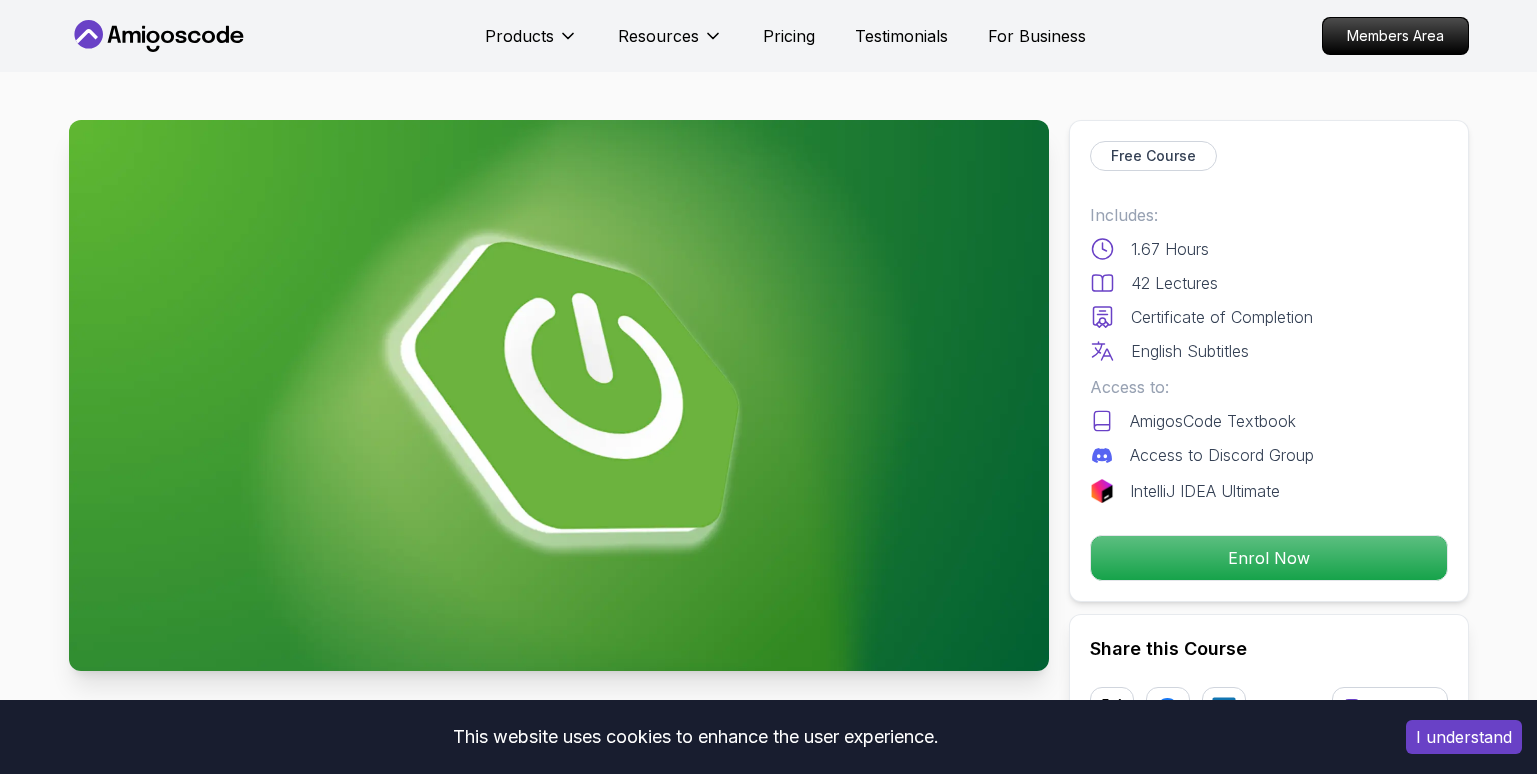 scroll, scrollTop: 400, scrollLeft: 0, axis: vertical 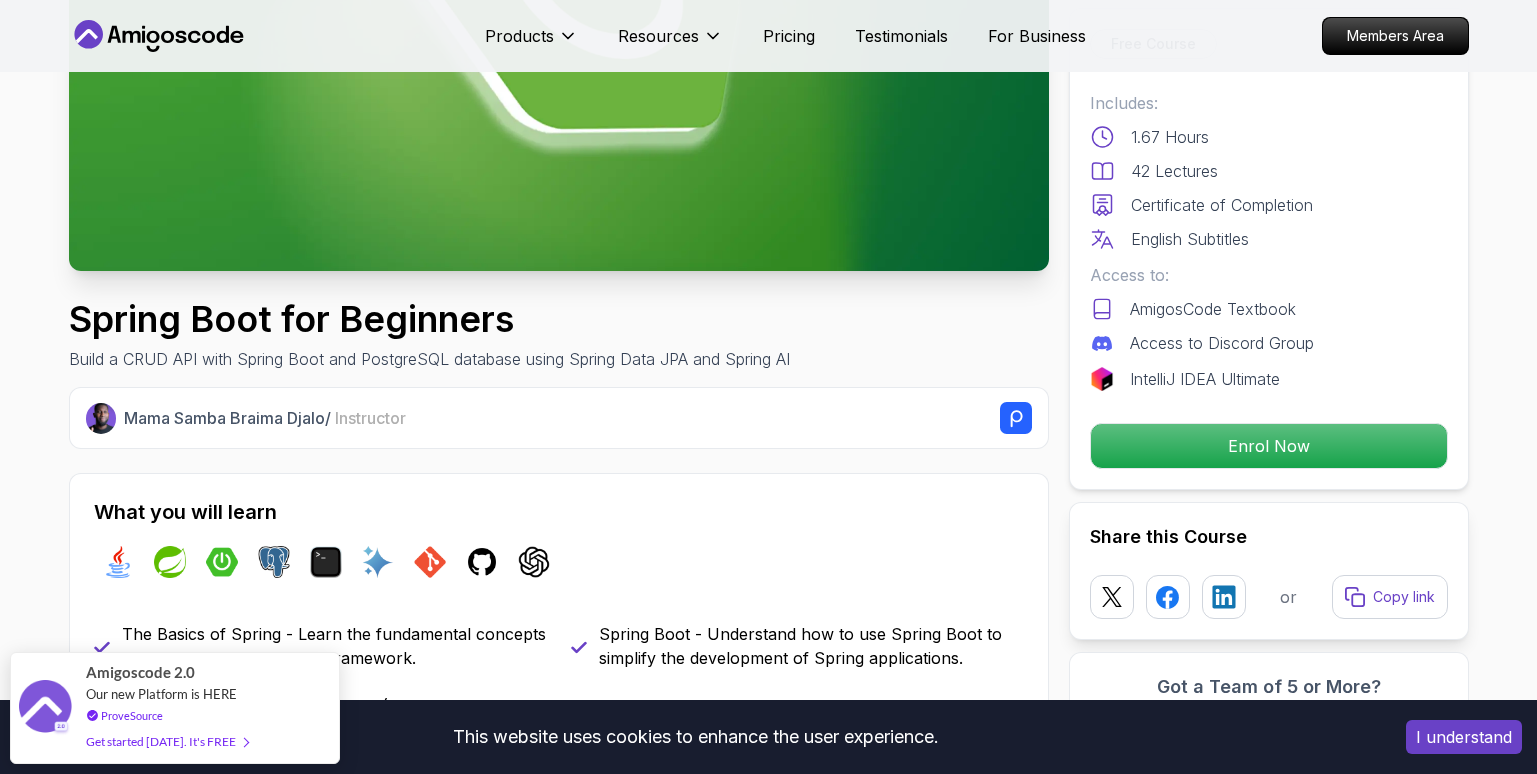 click on "1.67 Hours" at bounding box center [1170, 137] 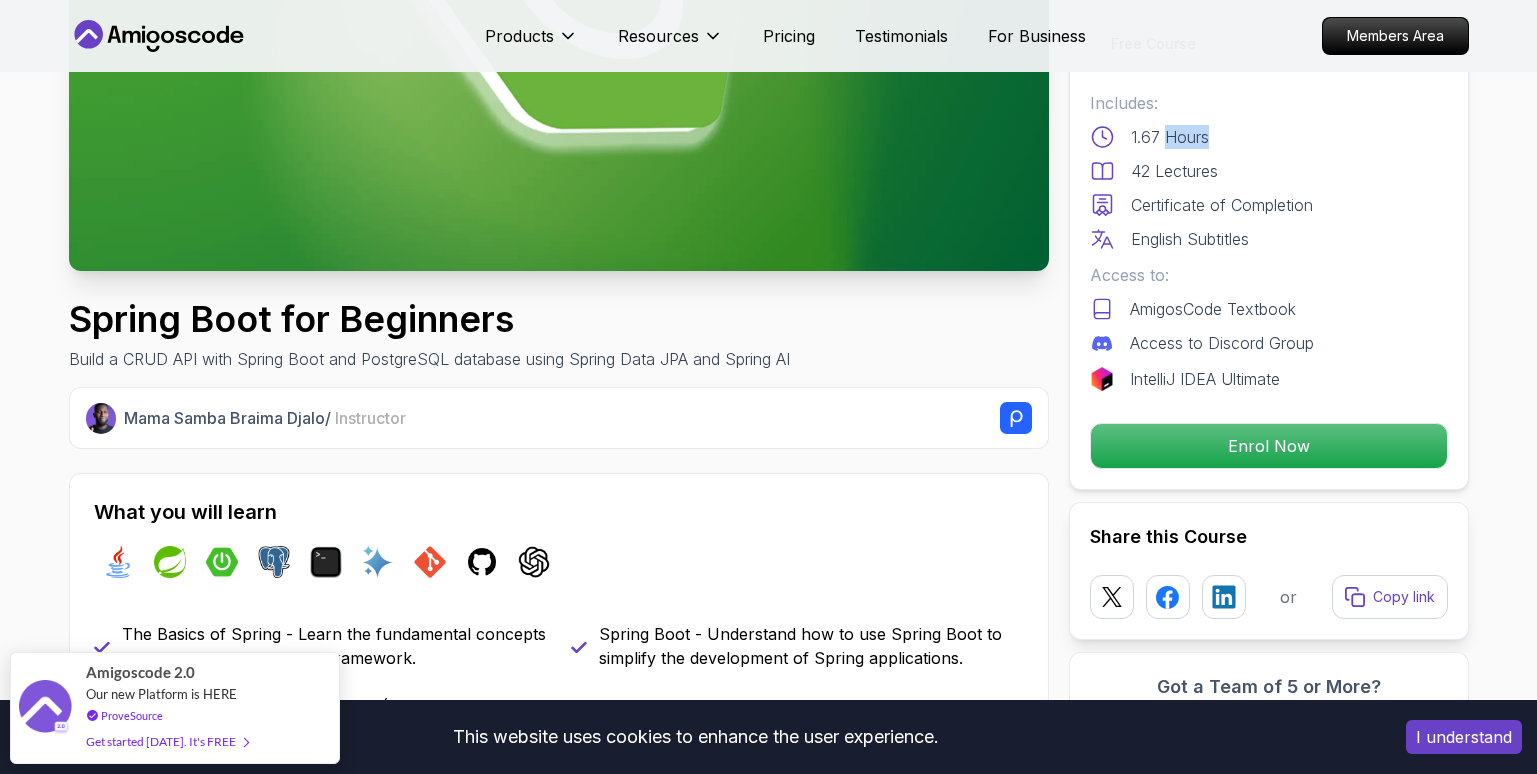 click on "1.67 Hours" at bounding box center [1170, 137] 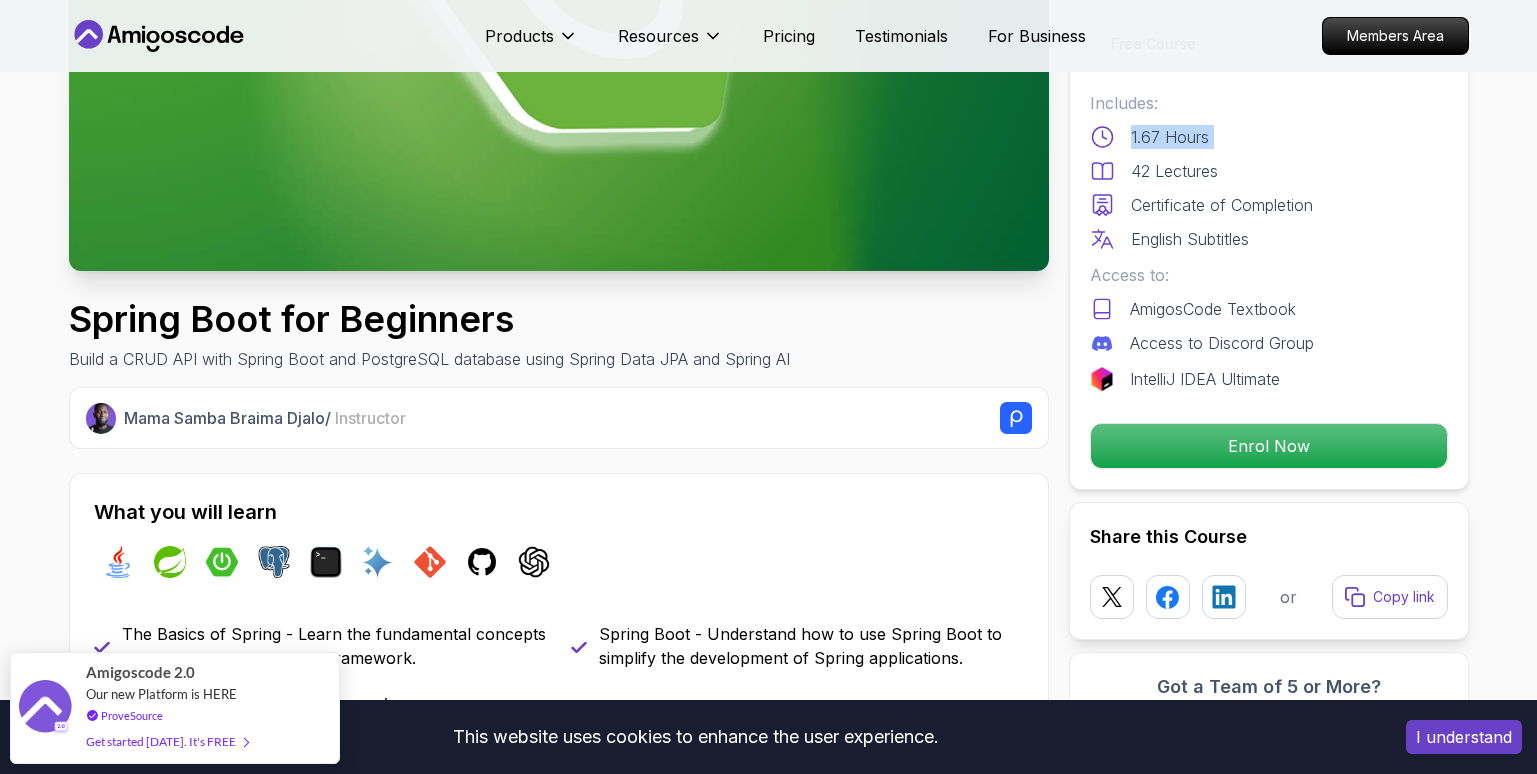 click on "1.67 Hours" at bounding box center [1170, 137] 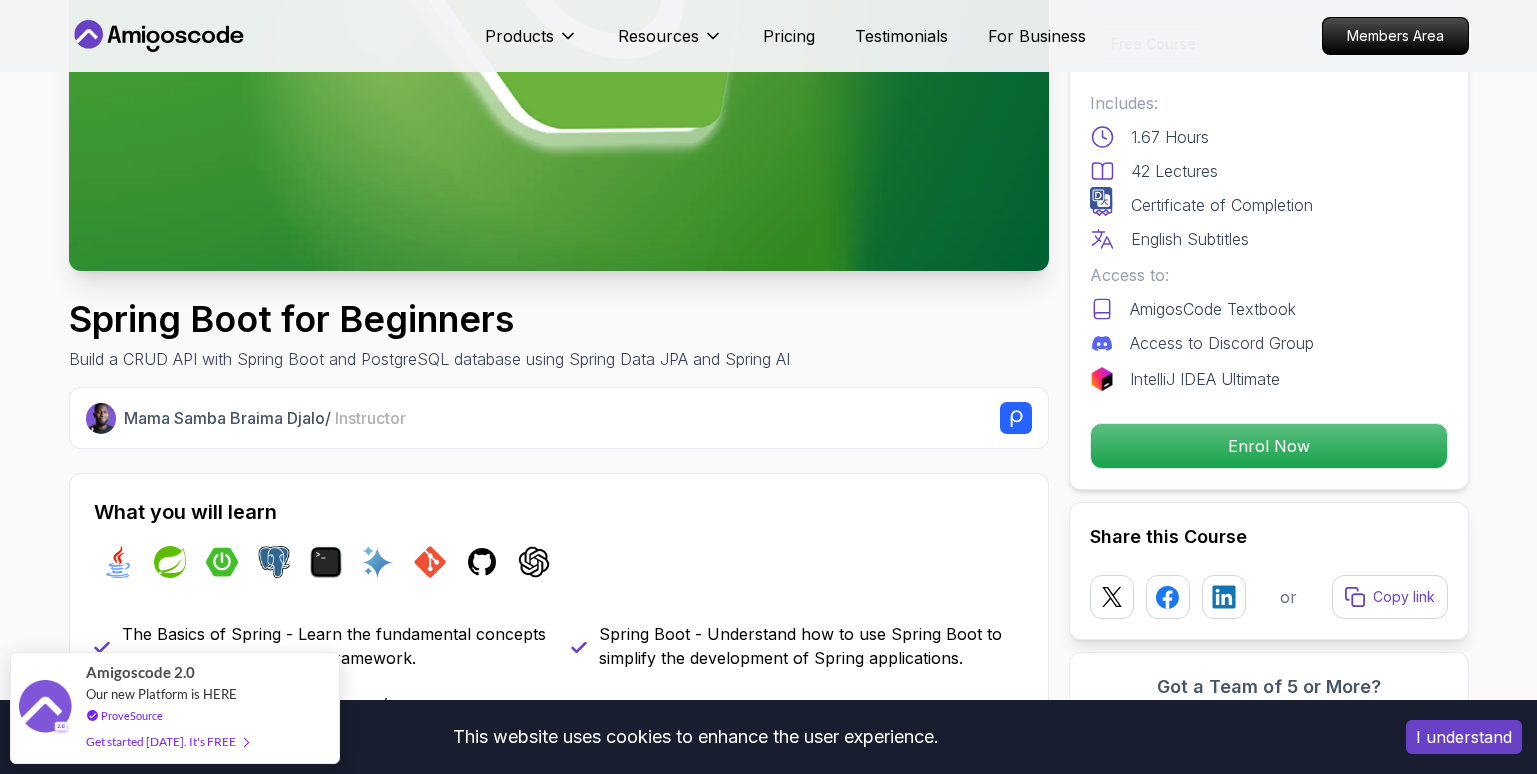 click on "English Subtitles" at bounding box center [1269, 239] 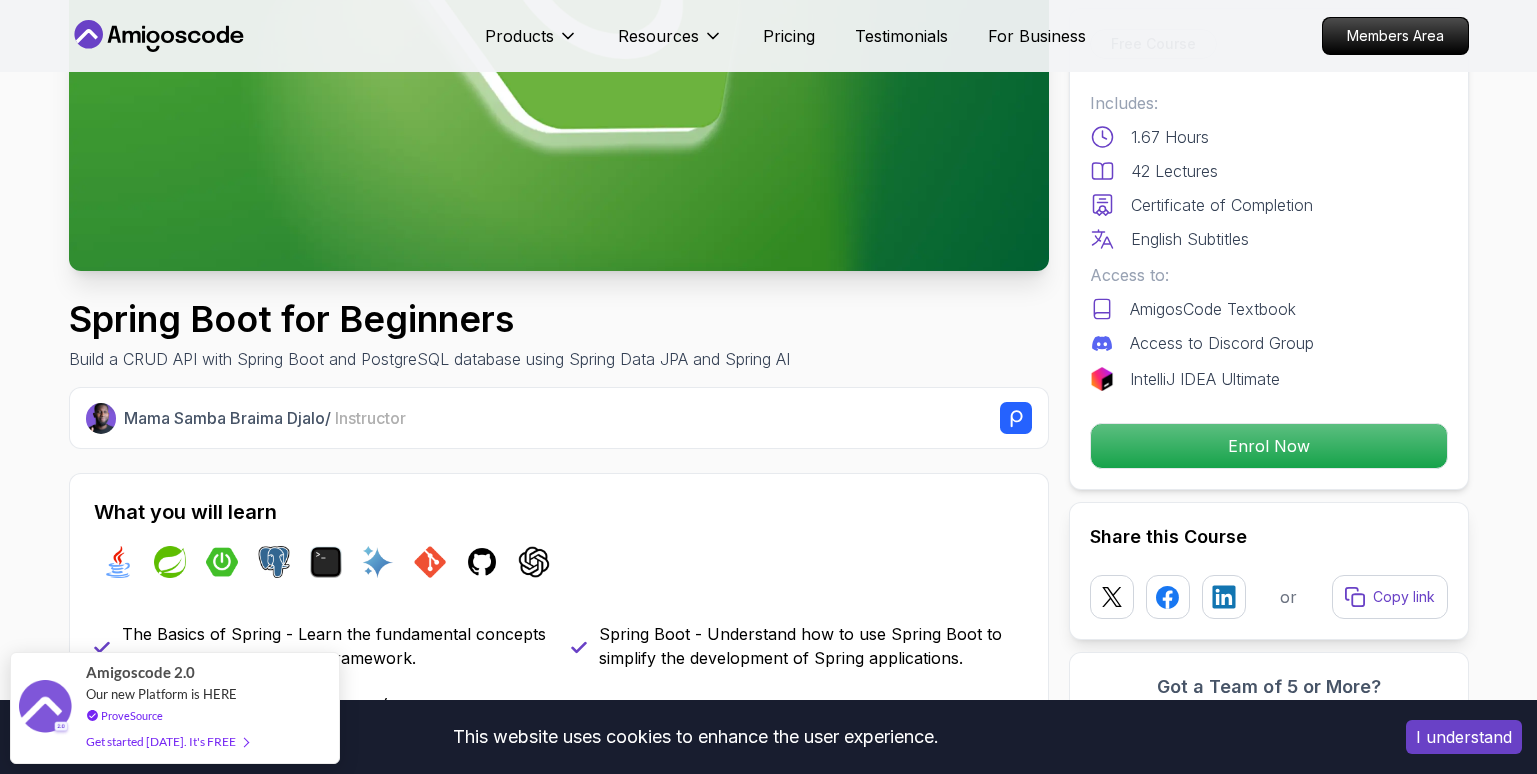click on "English Subtitles" at bounding box center (1269, 239) 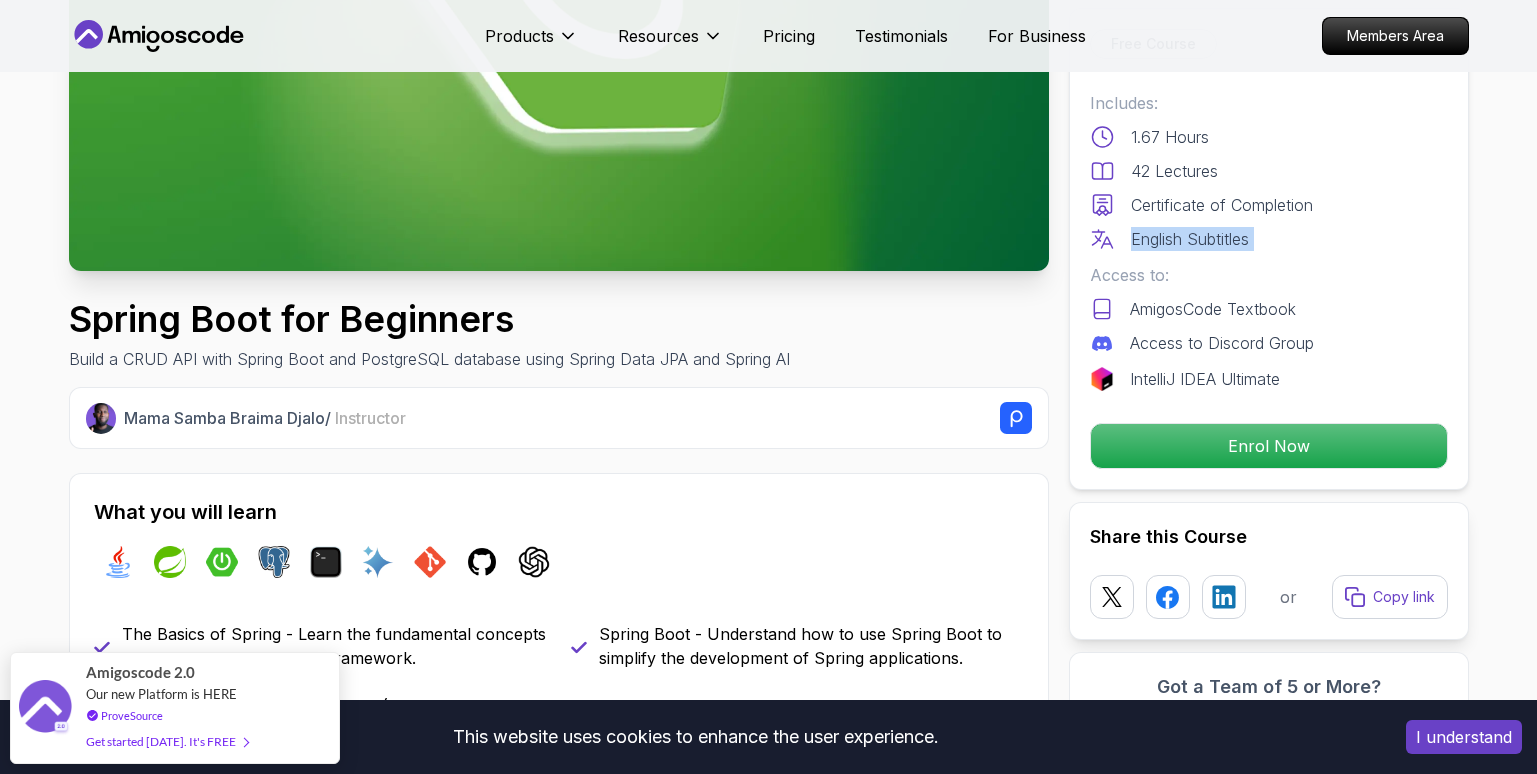 click on "English Subtitles" at bounding box center (1269, 239) 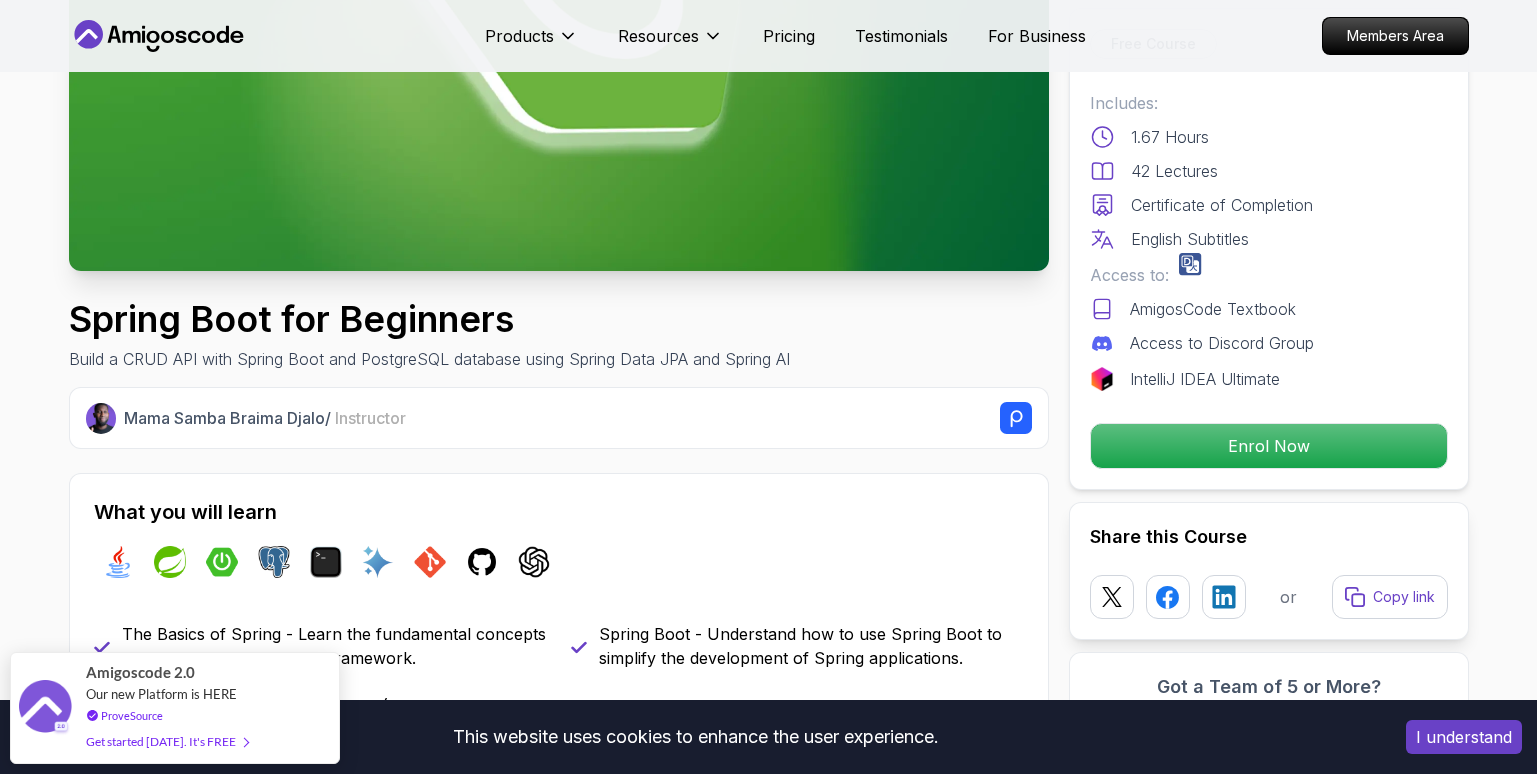 click on "Spring Boot for Beginners Build a CRUD API with Spring Boot and PostgreSQL database using Spring Data JPA and Spring AI" at bounding box center (559, 335) 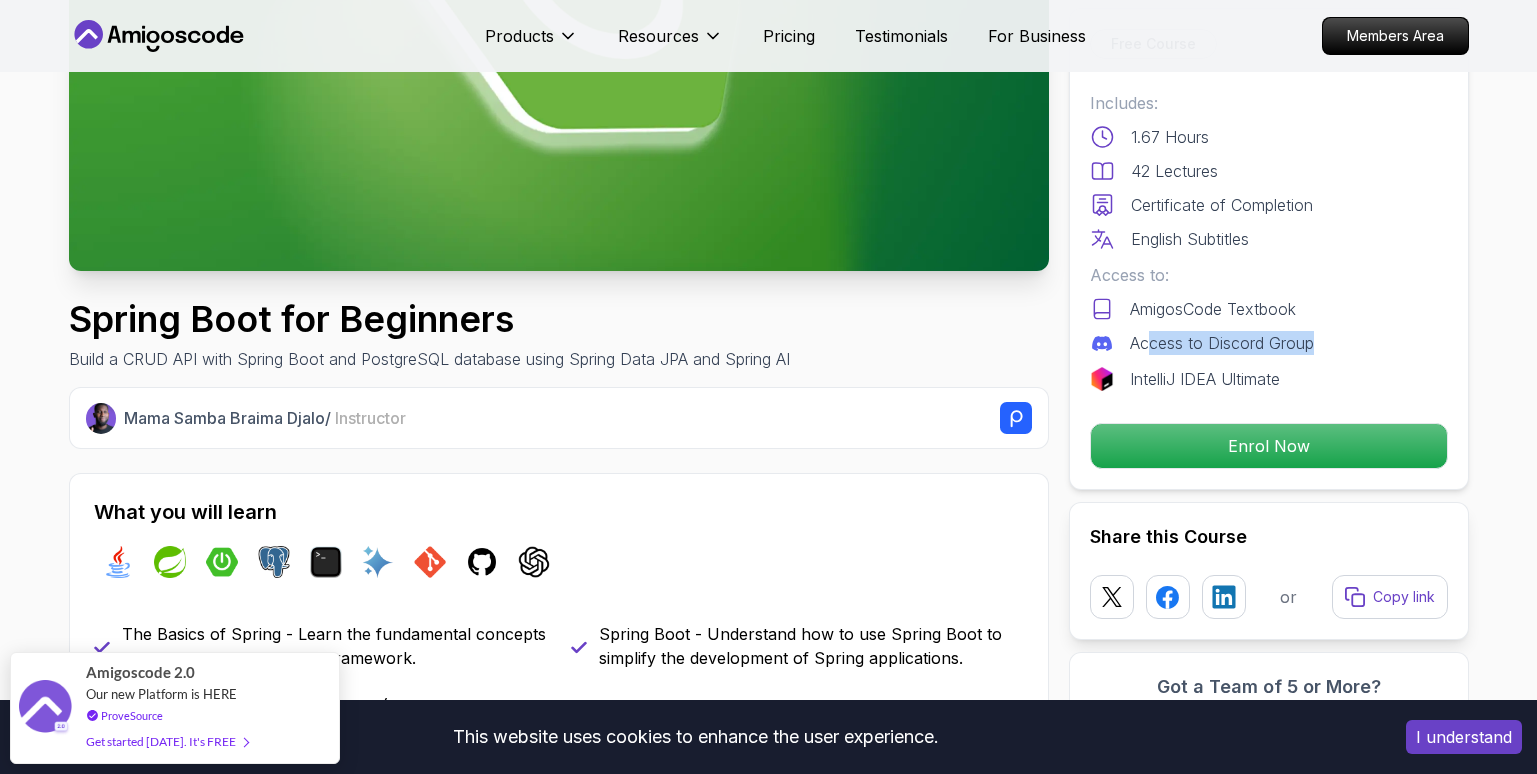 drag, startPoint x: 1145, startPoint y: 348, endPoint x: 1372, endPoint y: 337, distance: 227.26636 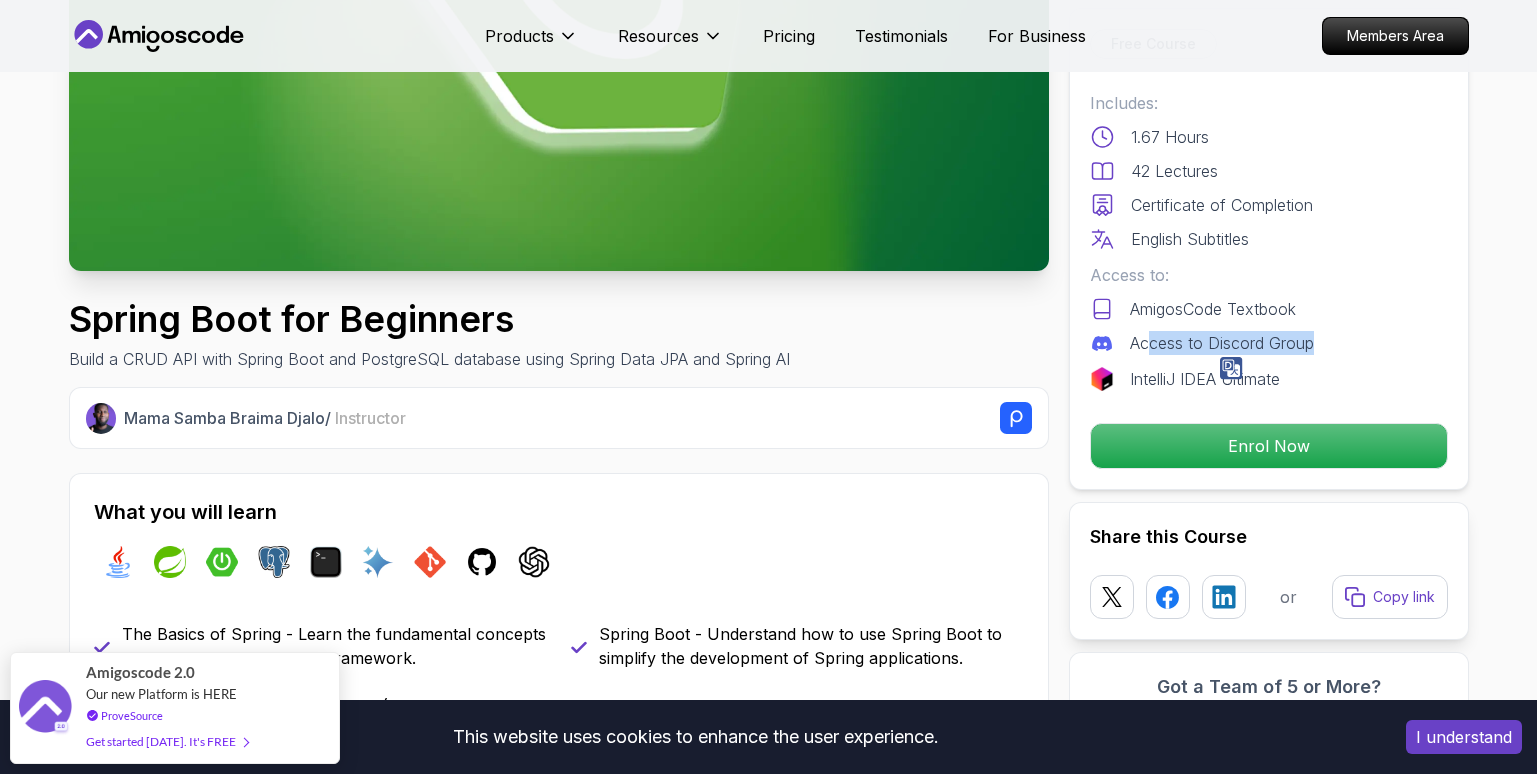 click on "Access to Discord Group" at bounding box center (1222, 343) 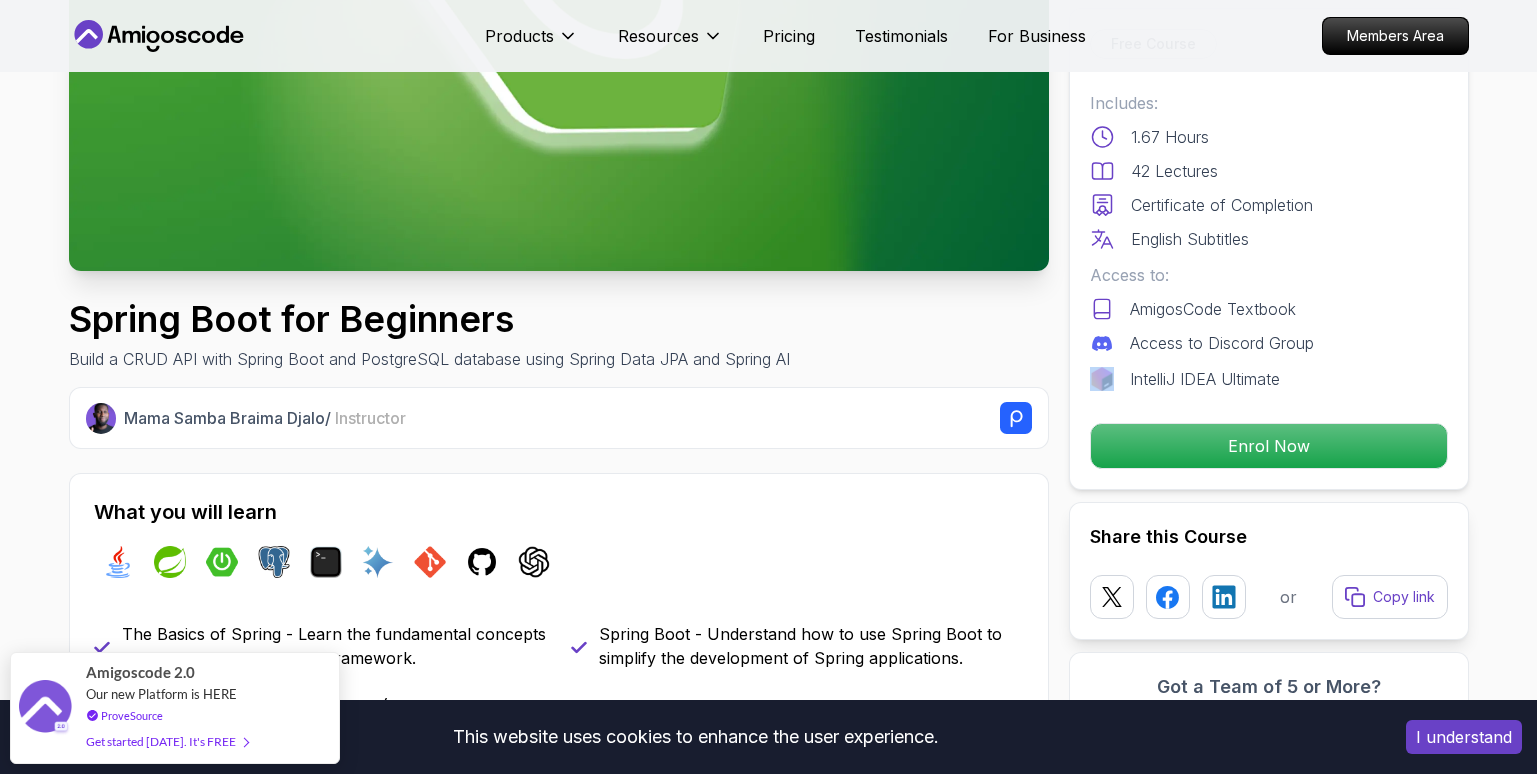 click on "Access to Discord Group" at bounding box center [1222, 343] 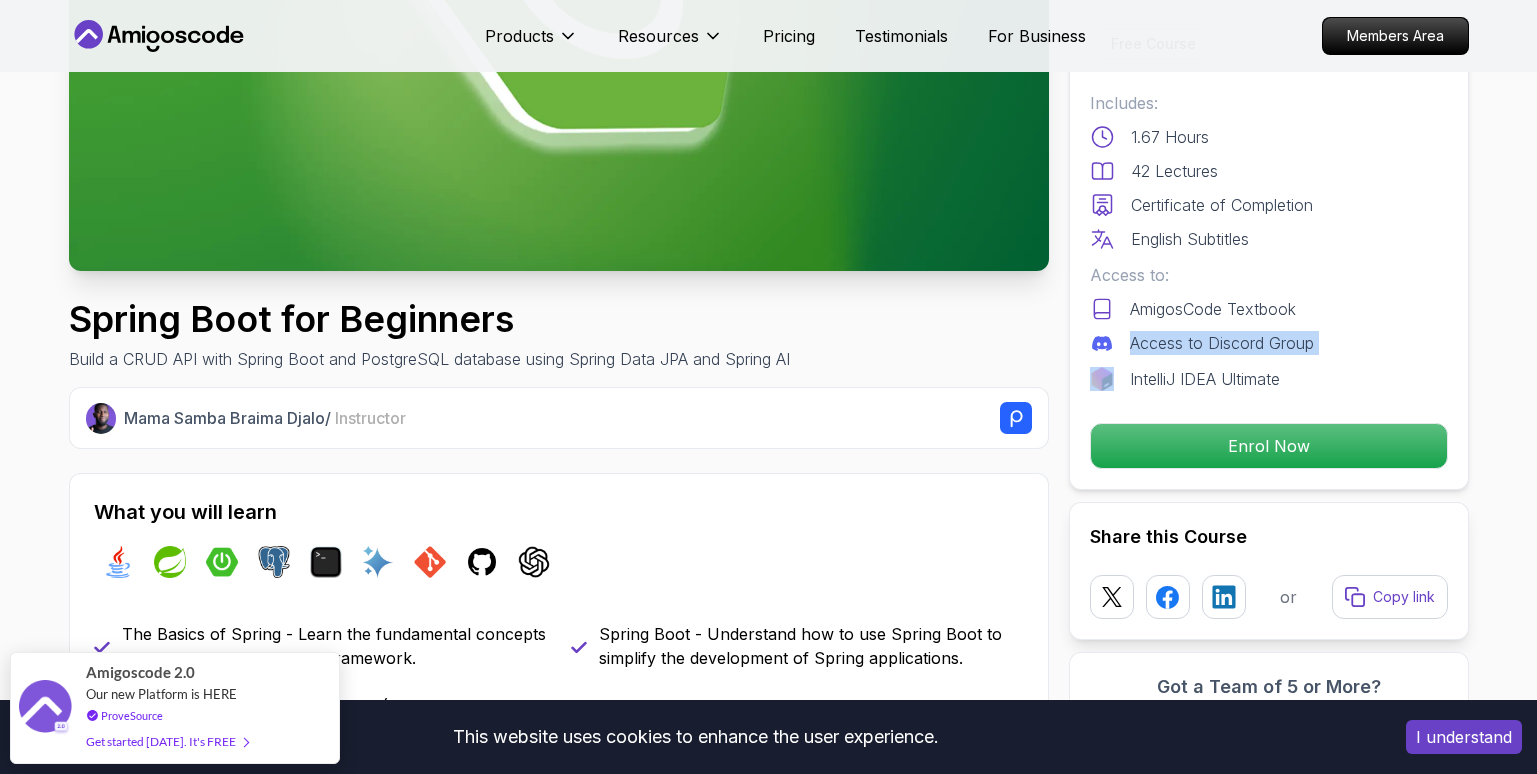 click on "Access to Discord Group" at bounding box center (1222, 343) 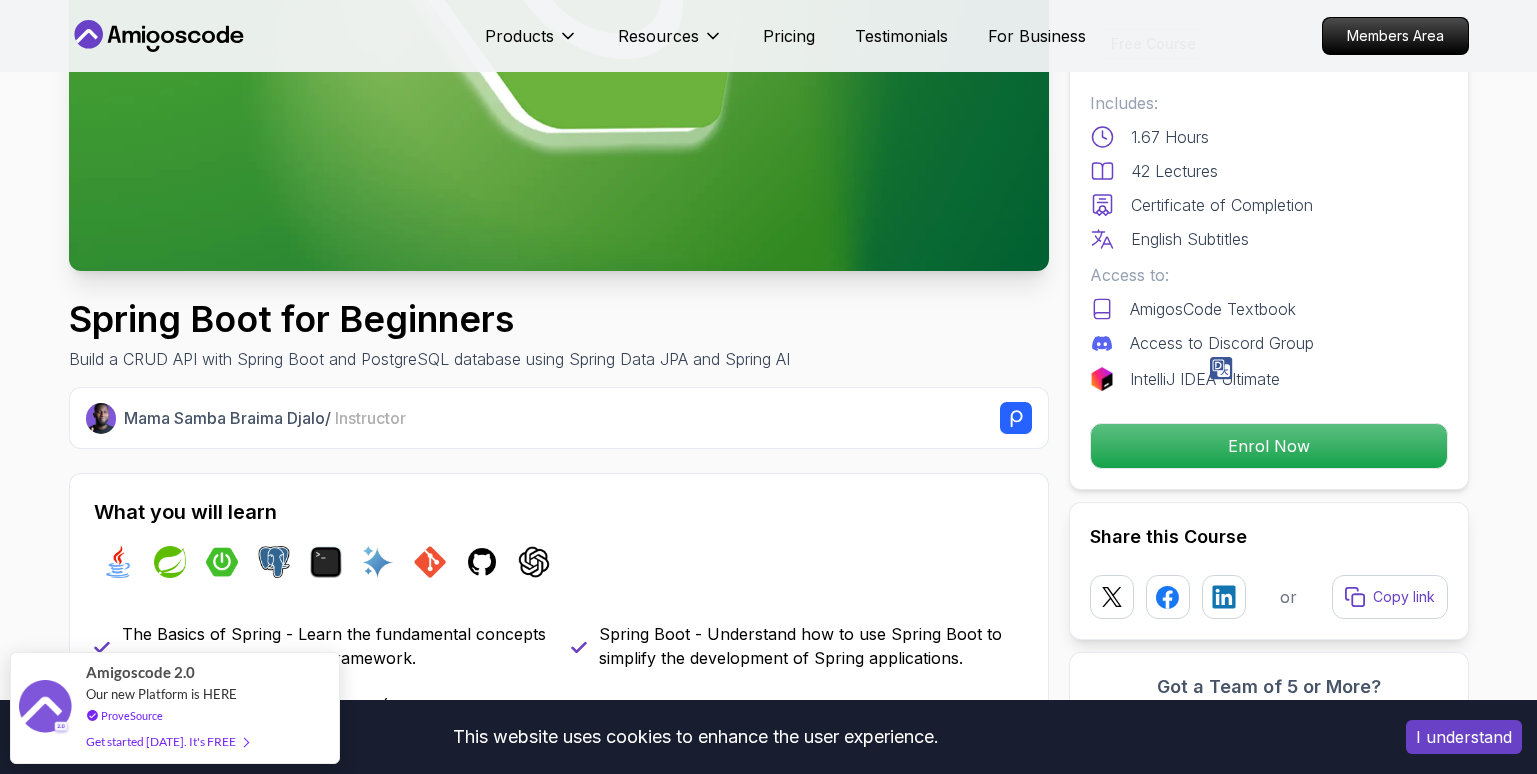 click on "IntelliJ IDEA Ultimate" at bounding box center (1205, 379) 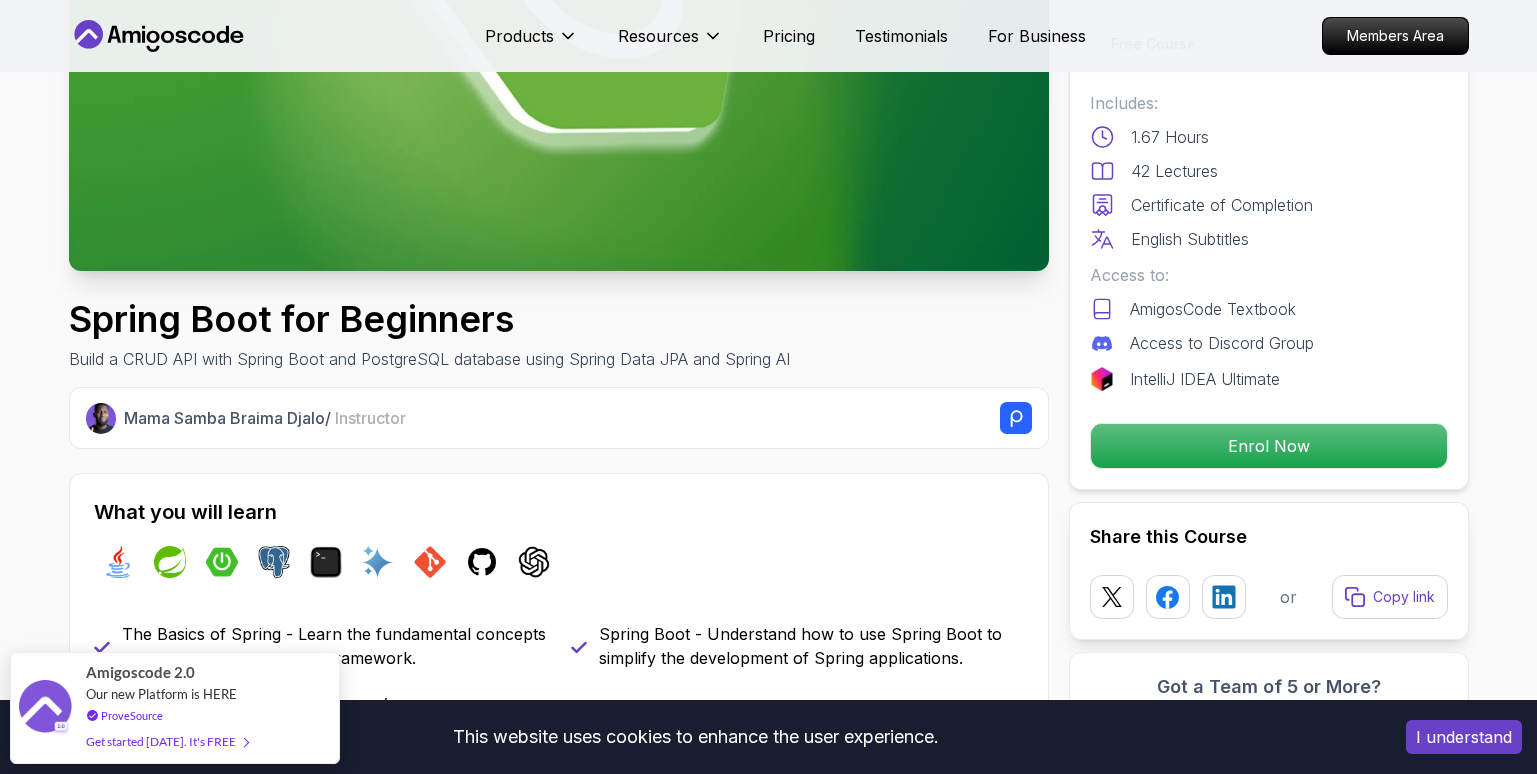 click on "IntelliJ IDEA Ultimate" at bounding box center (1205, 379) 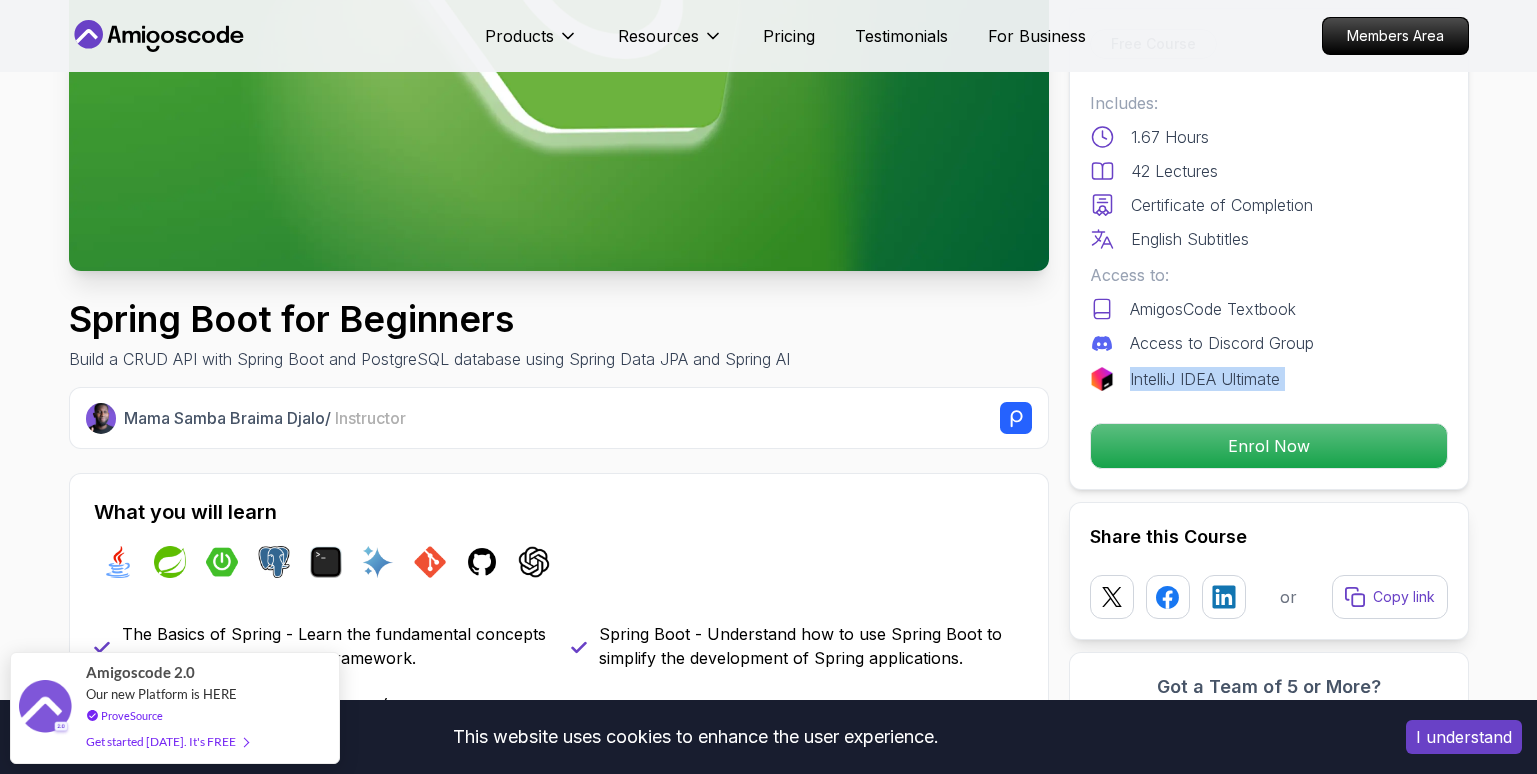 click on "IntelliJ IDEA Ultimate" at bounding box center [1205, 379] 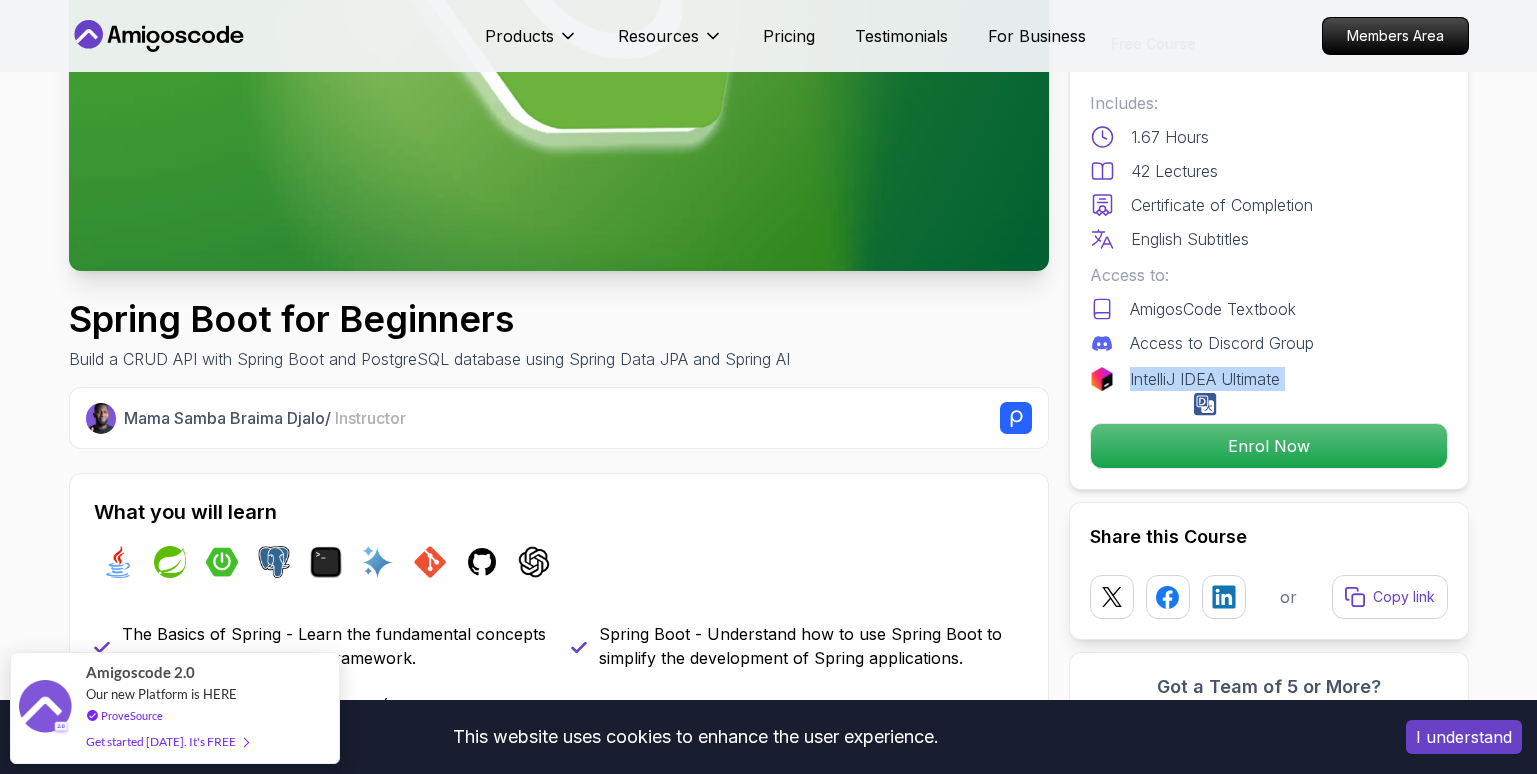 click at bounding box center [1102, 379] 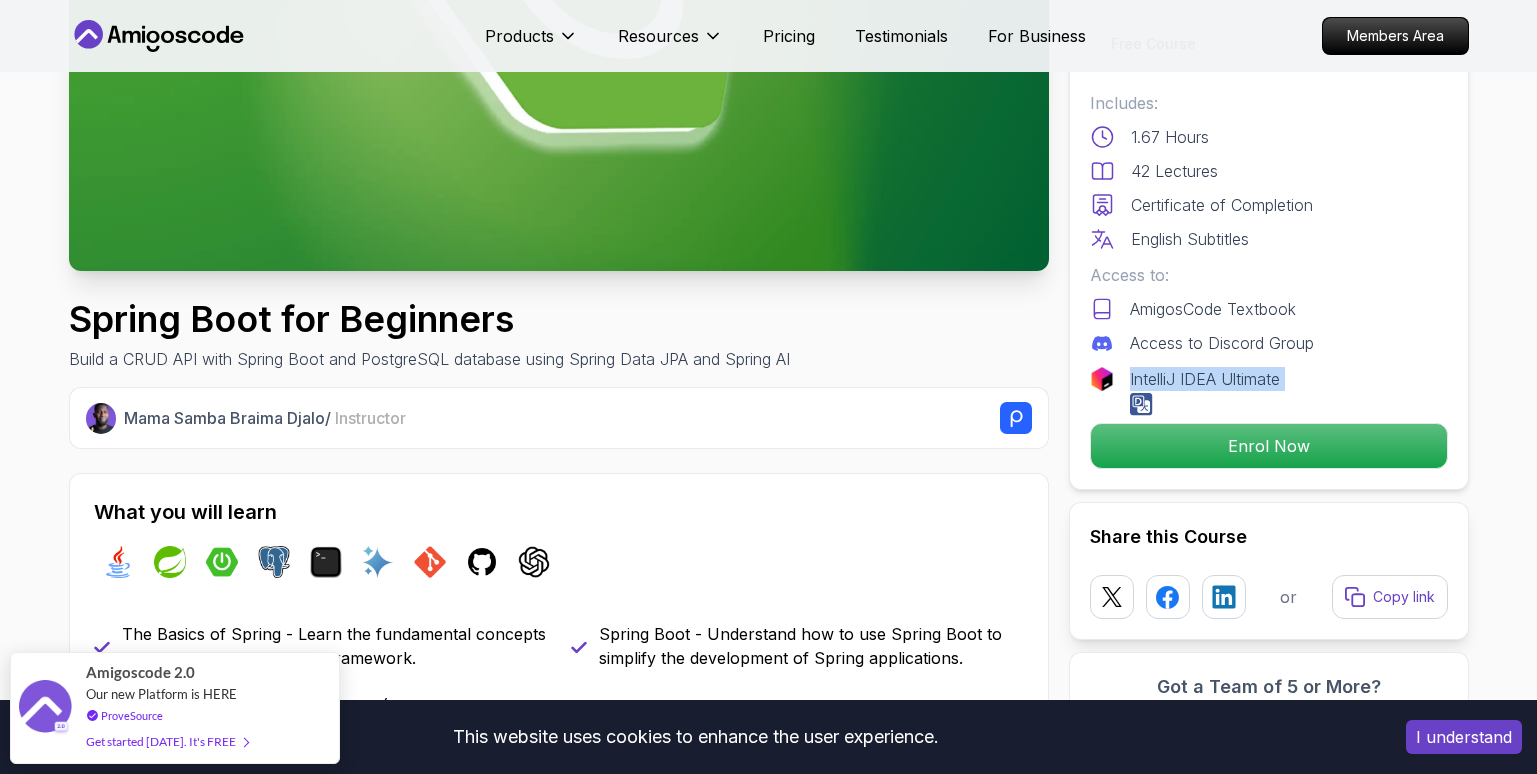 click at bounding box center (1102, 379) 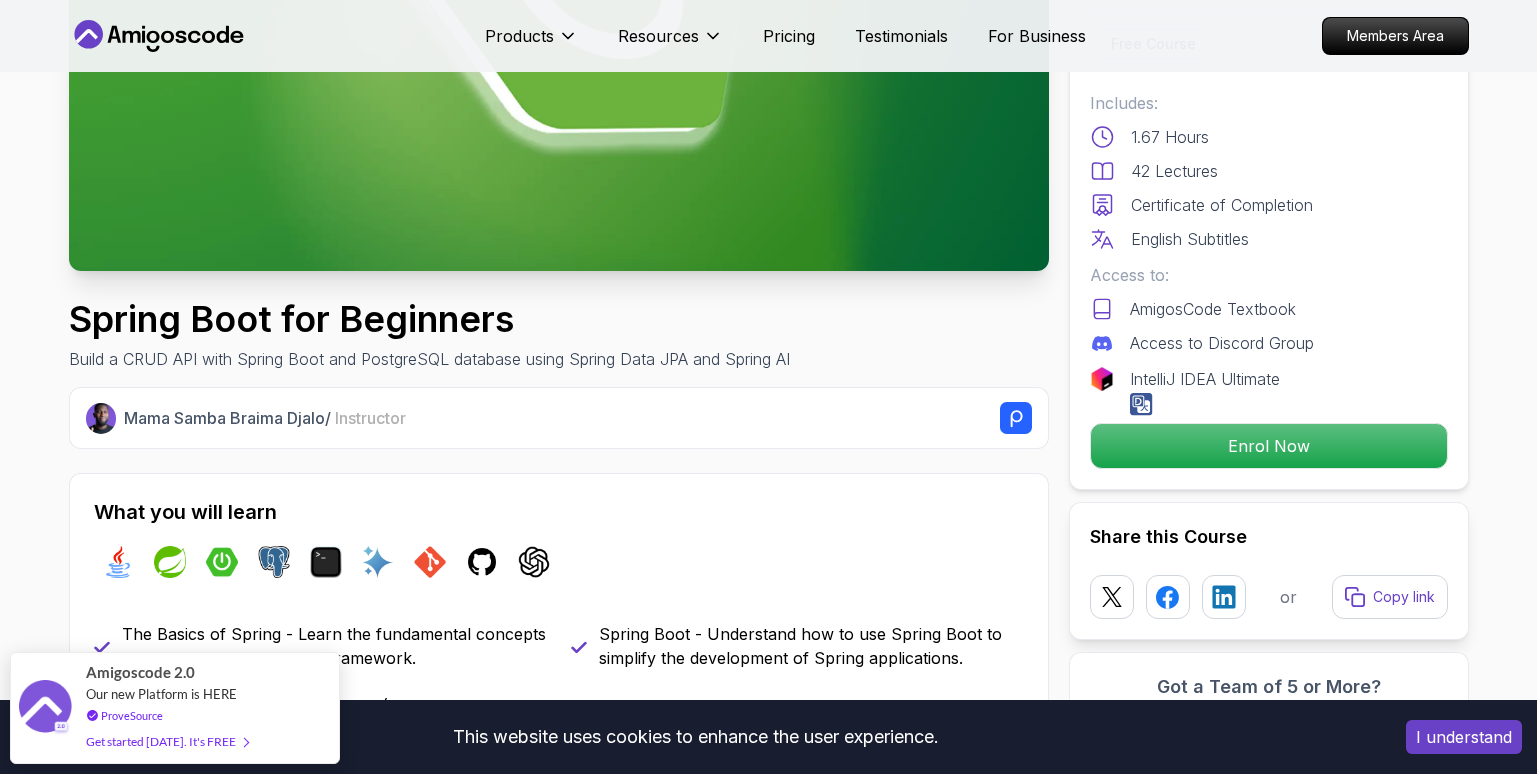 click on "Access to: AmigosCode Textbook Access to Discord Group" at bounding box center (1269, 309) 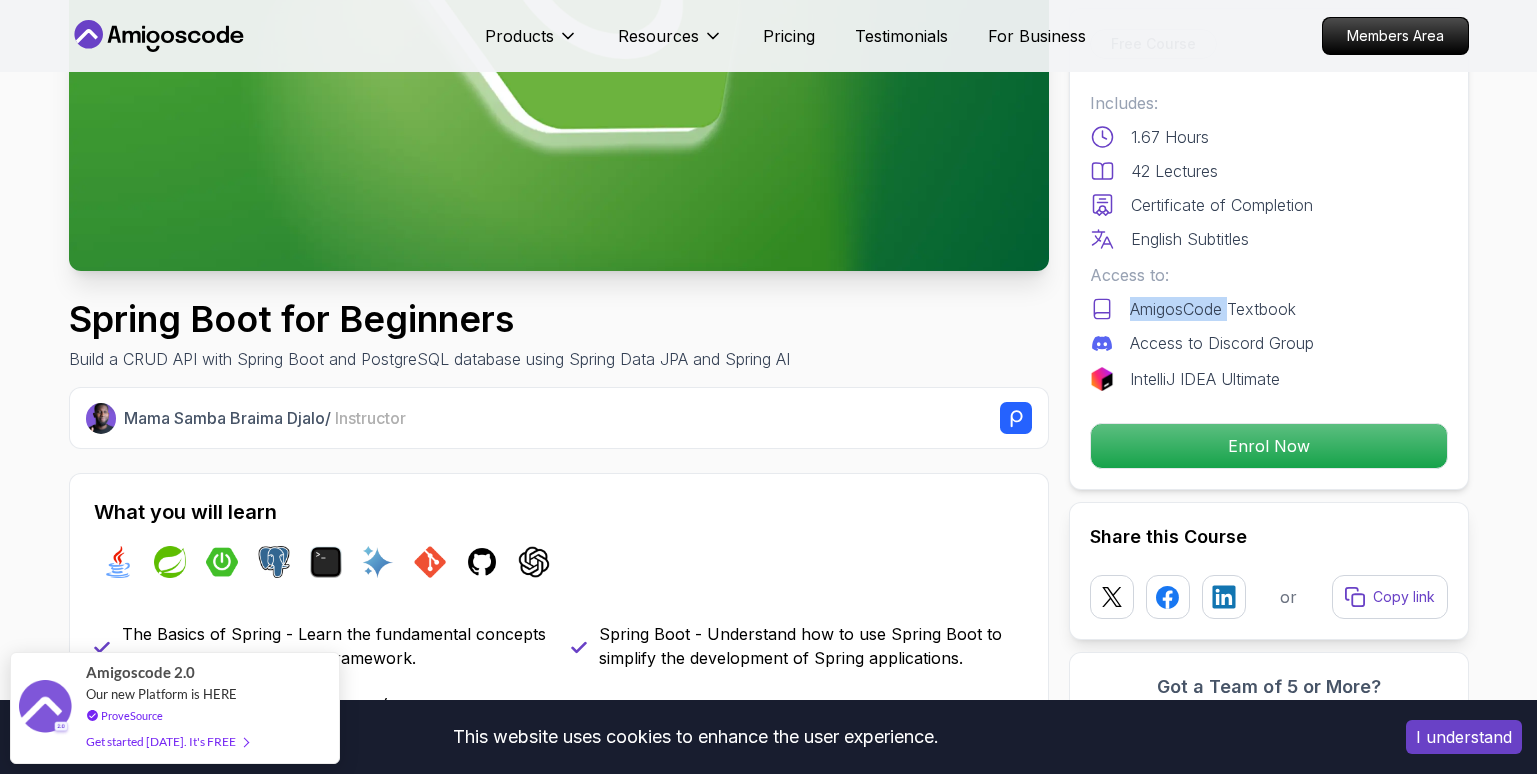 click on "Access to: AmigosCode Textbook Access to Discord Group" at bounding box center (1269, 309) 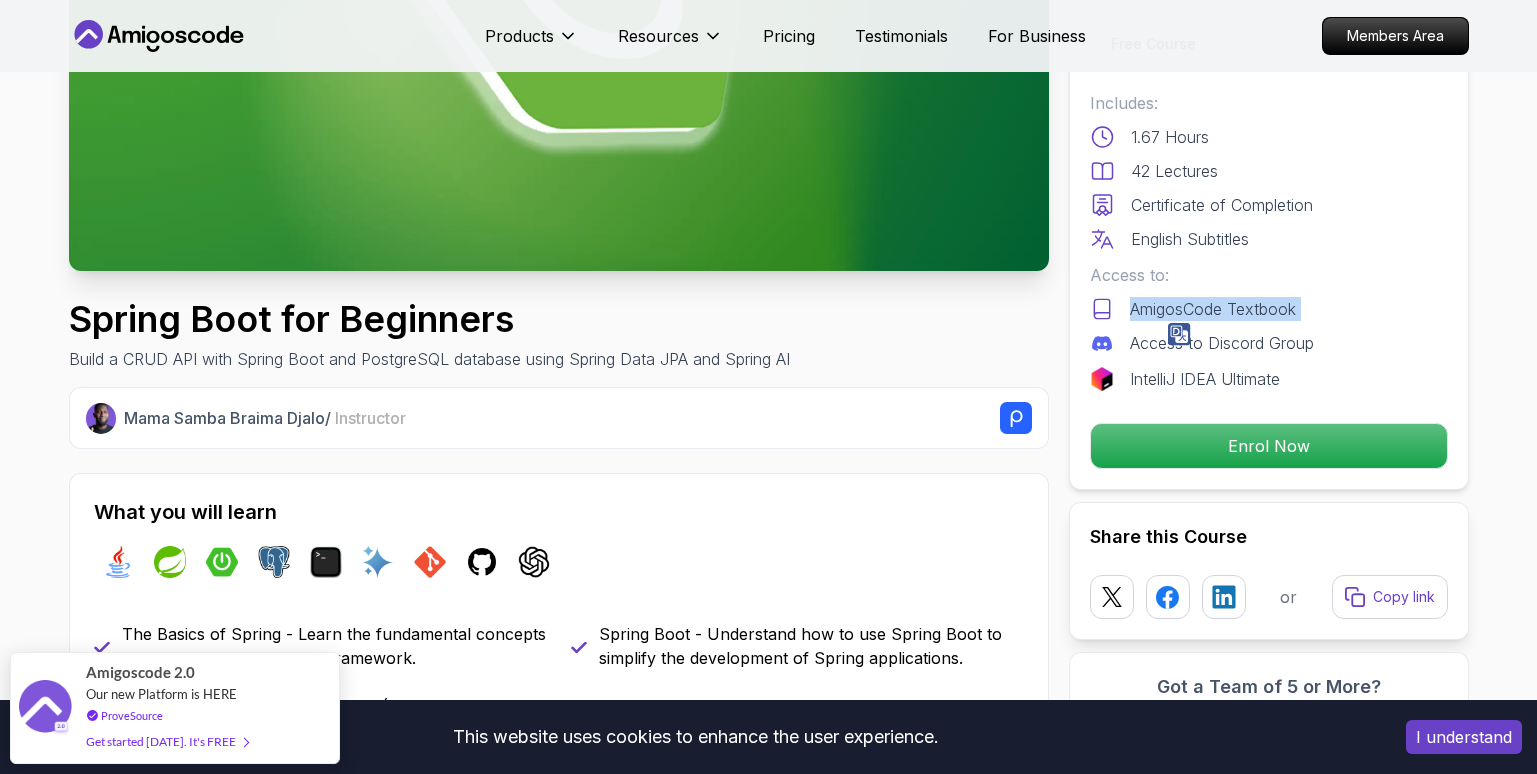 click on "Access to: AmigosCode Textbook Access to Discord Group" at bounding box center [1269, 309] 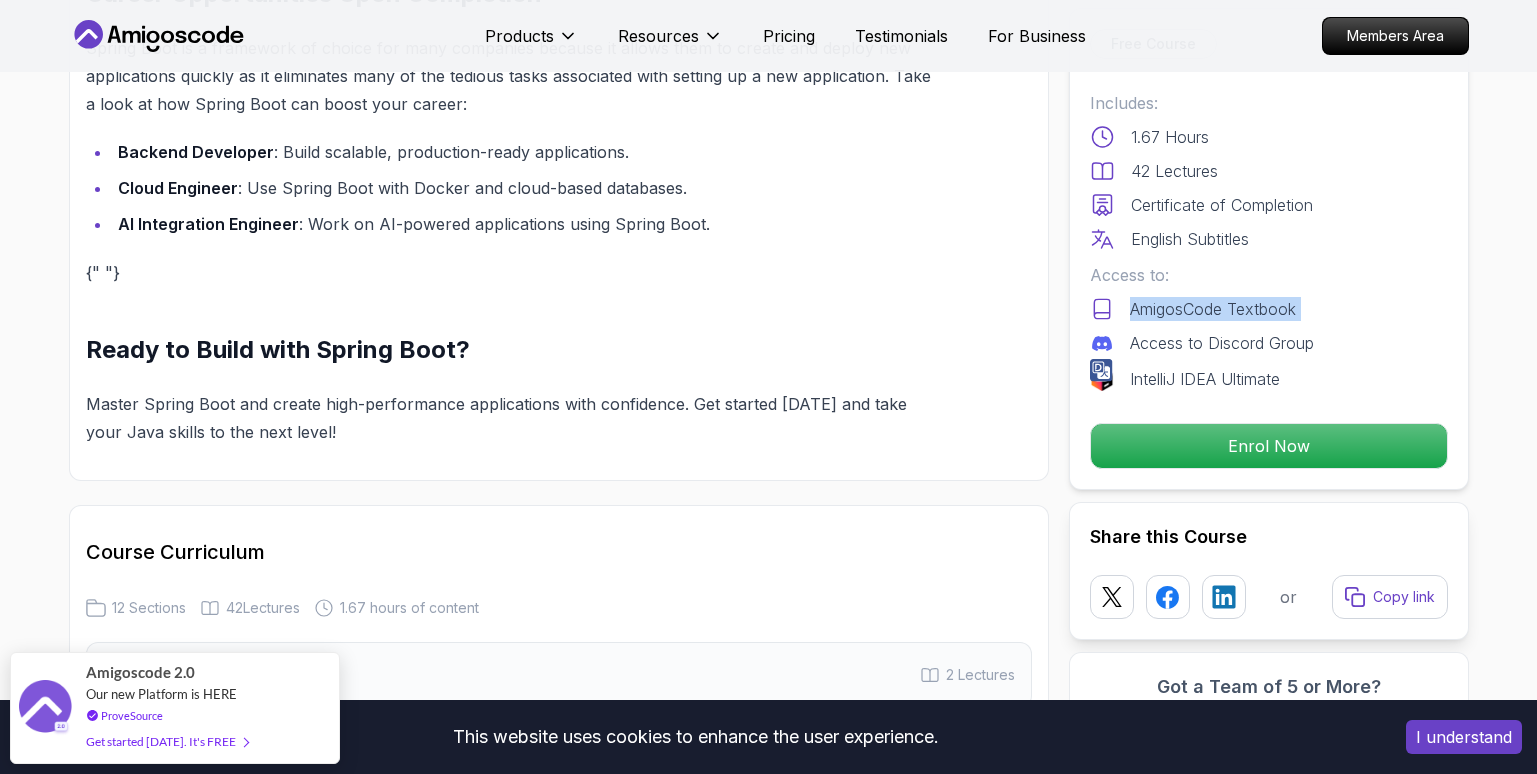 scroll, scrollTop: 2600, scrollLeft: 0, axis: vertical 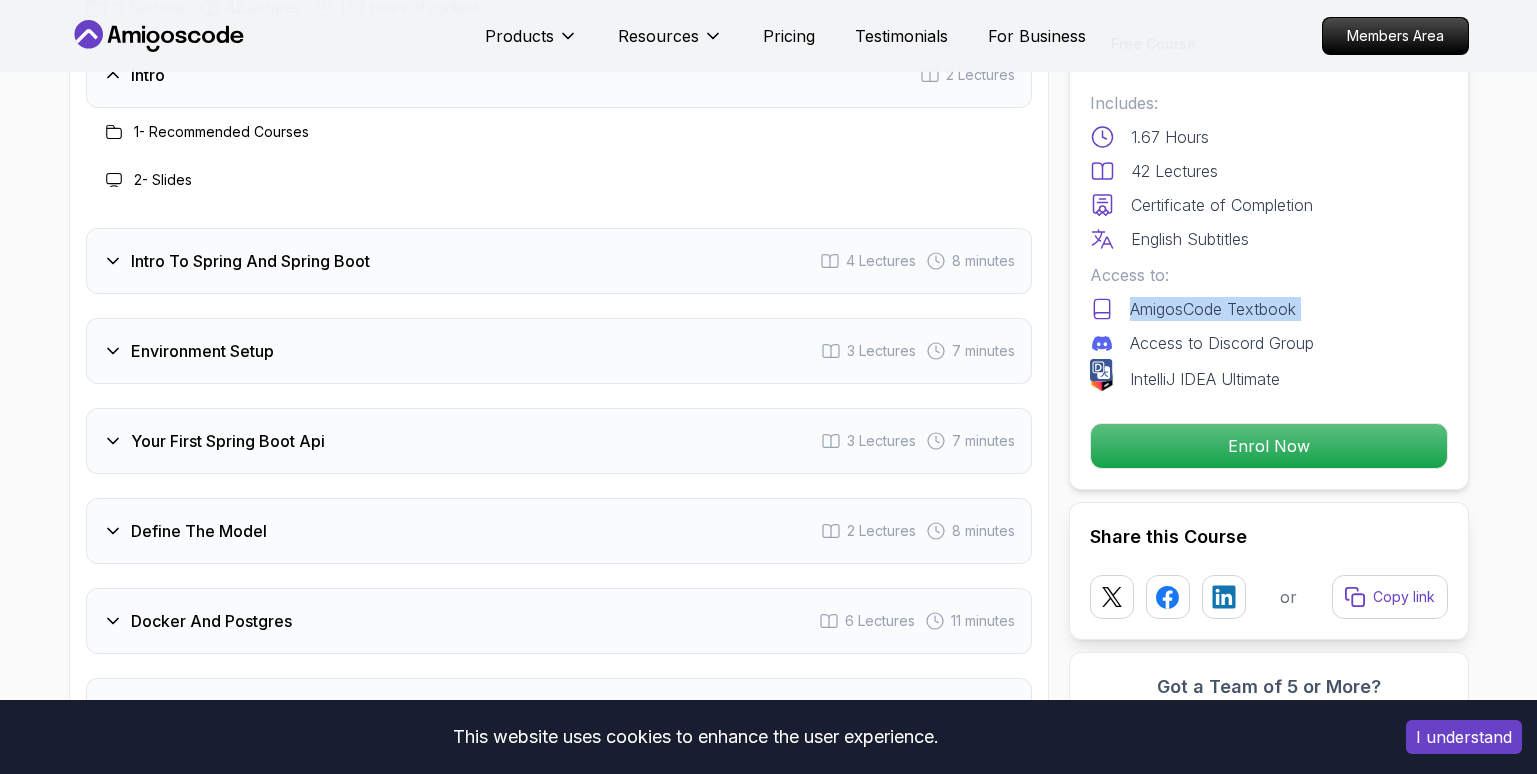 click 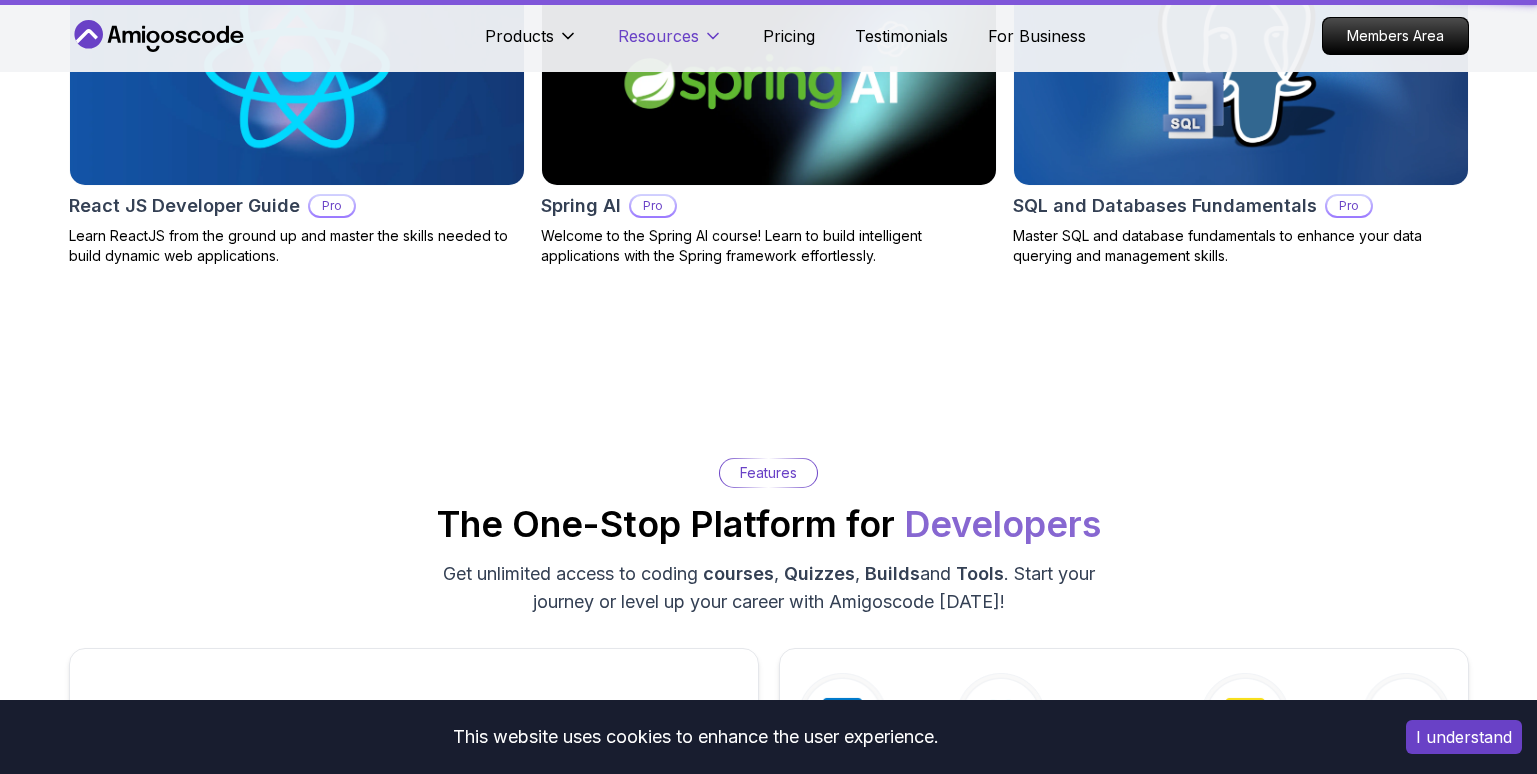 scroll, scrollTop: 0, scrollLeft: 0, axis: both 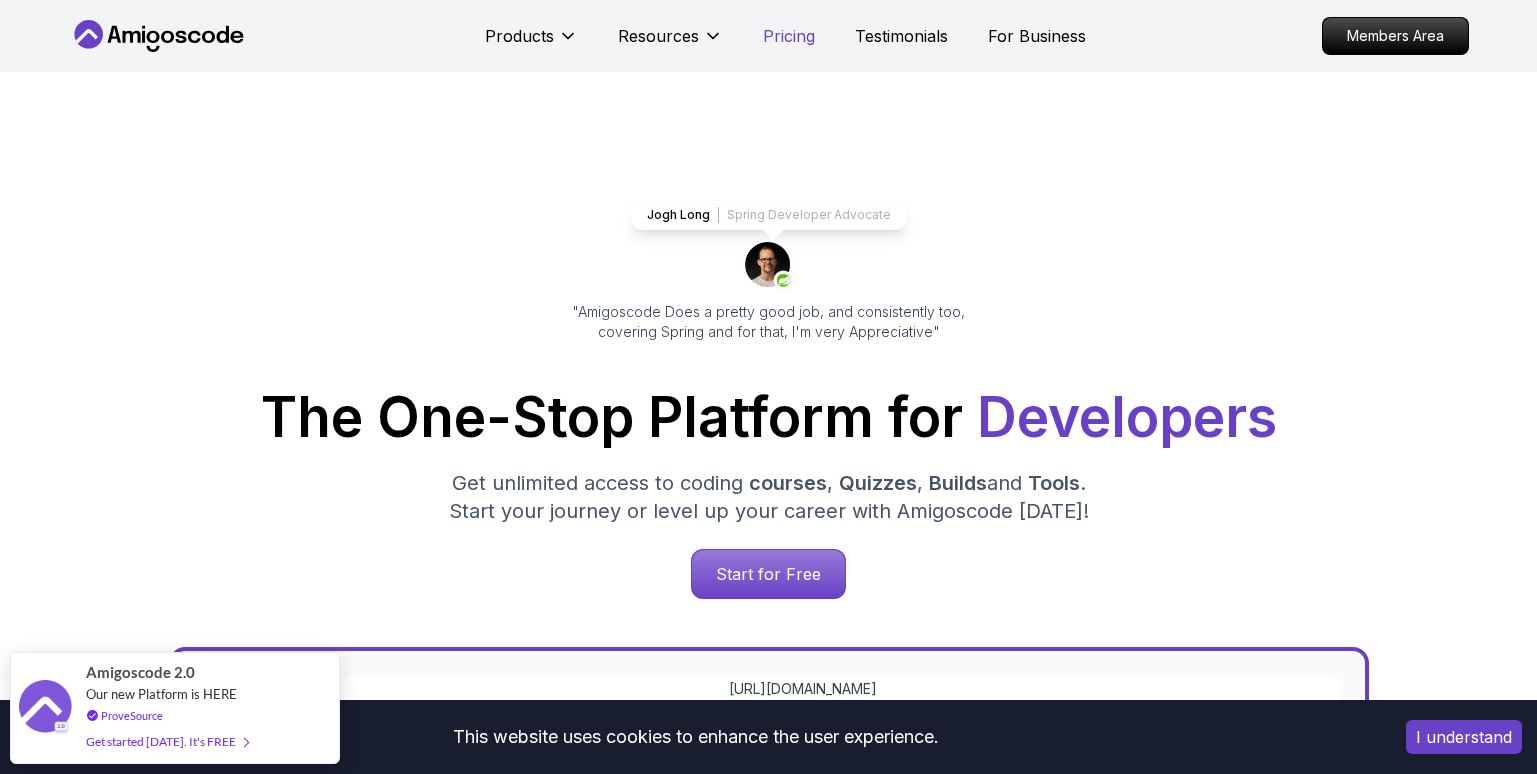 click on "Pricing" at bounding box center [789, 36] 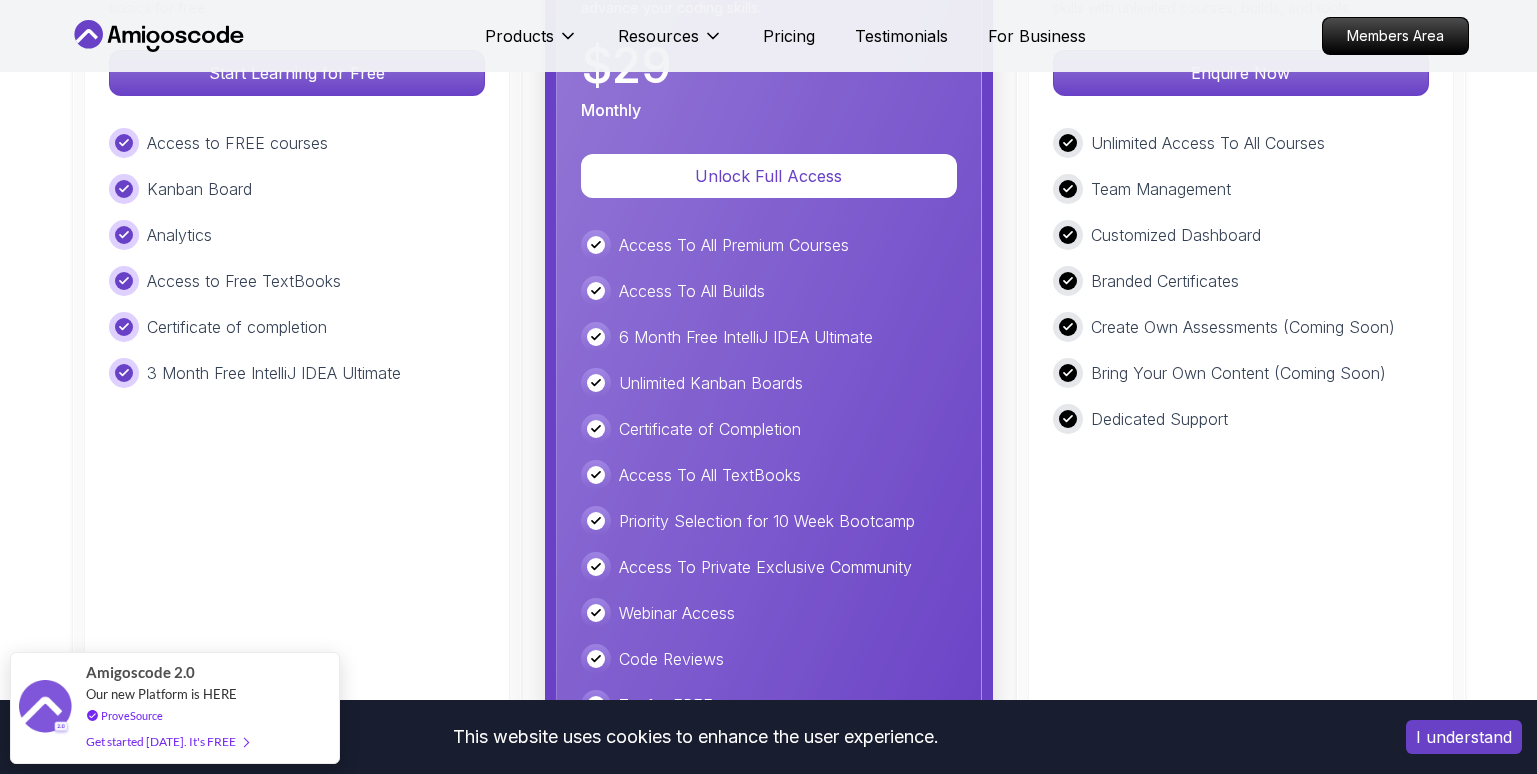 scroll, scrollTop: 4898, scrollLeft: 0, axis: vertical 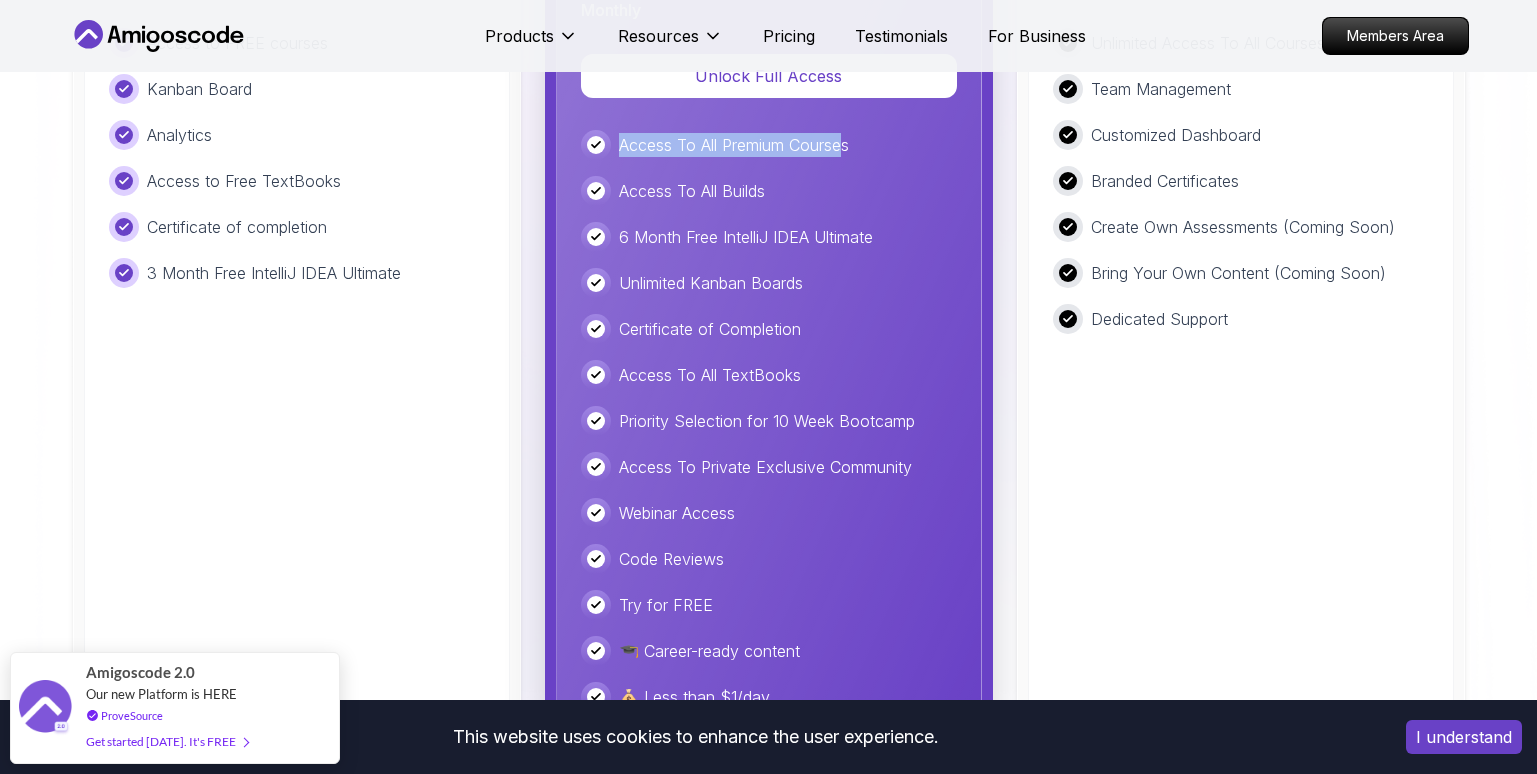 drag, startPoint x: 850, startPoint y: 145, endPoint x: 576, endPoint y: 157, distance: 274.26263 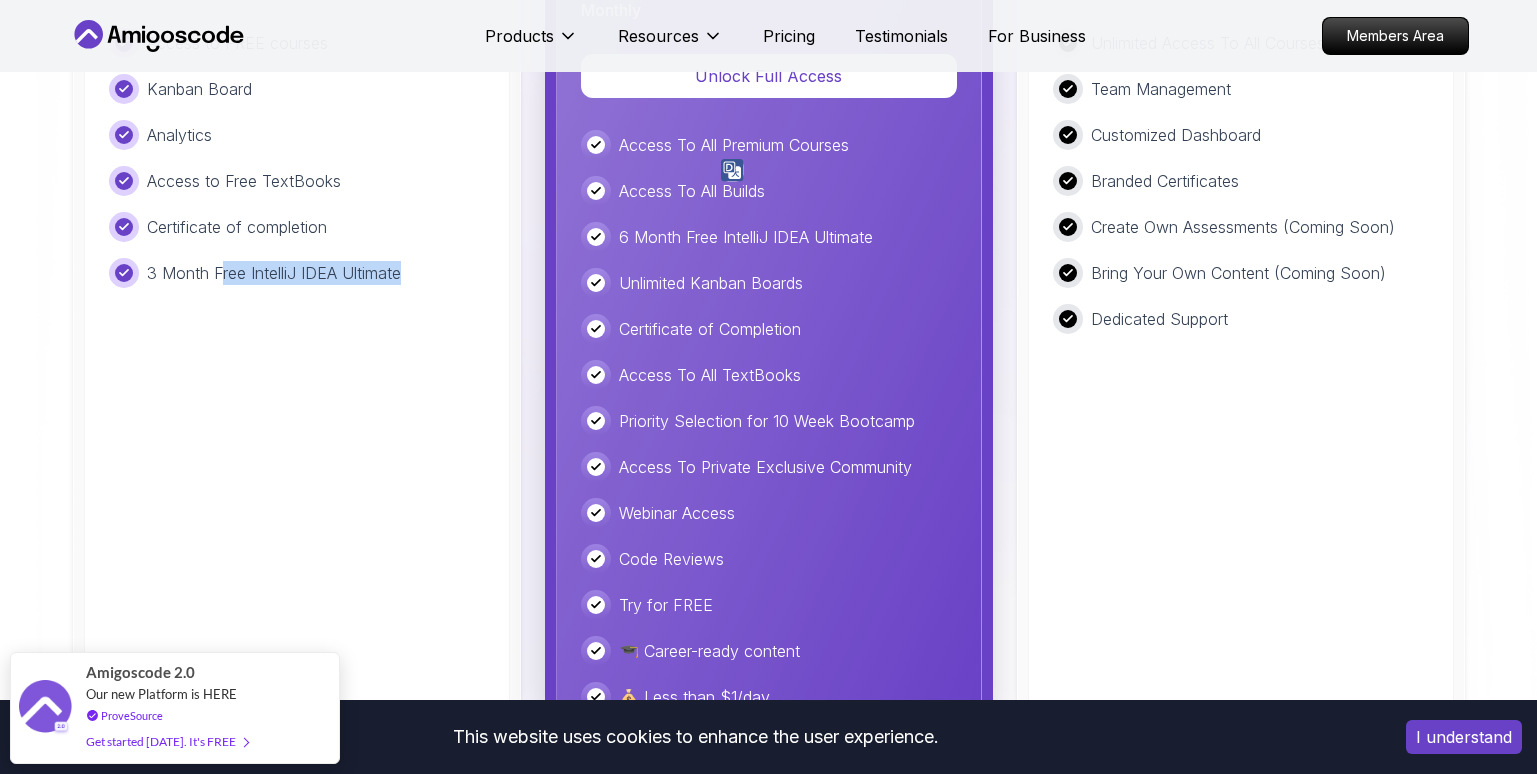 drag, startPoint x: 221, startPoint y: 281, endPoint x: 438, endPoint y: 268, distance: 217.38905 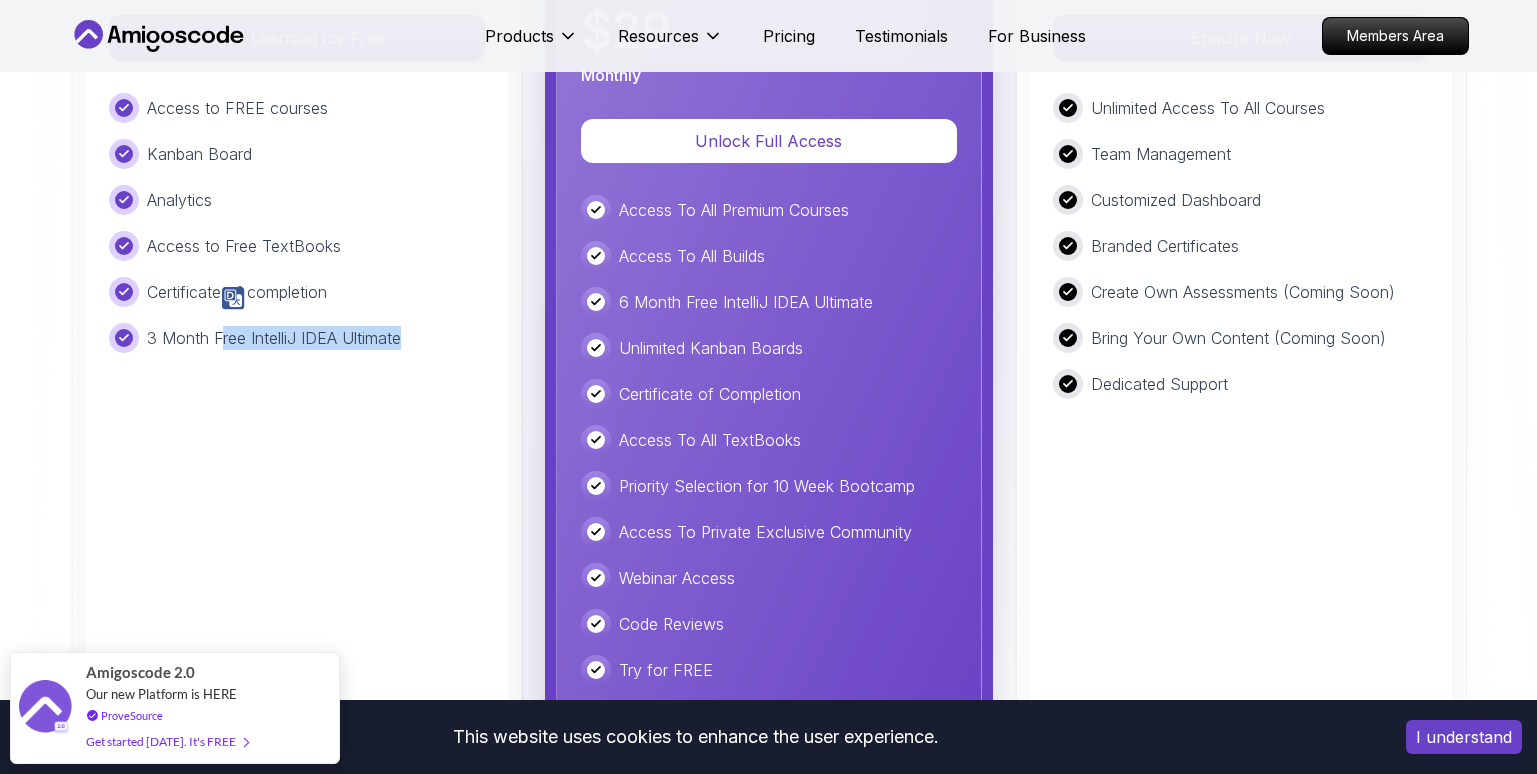 scroll, scrollTop: 4798, scrollLeft: 0, axis: vertical 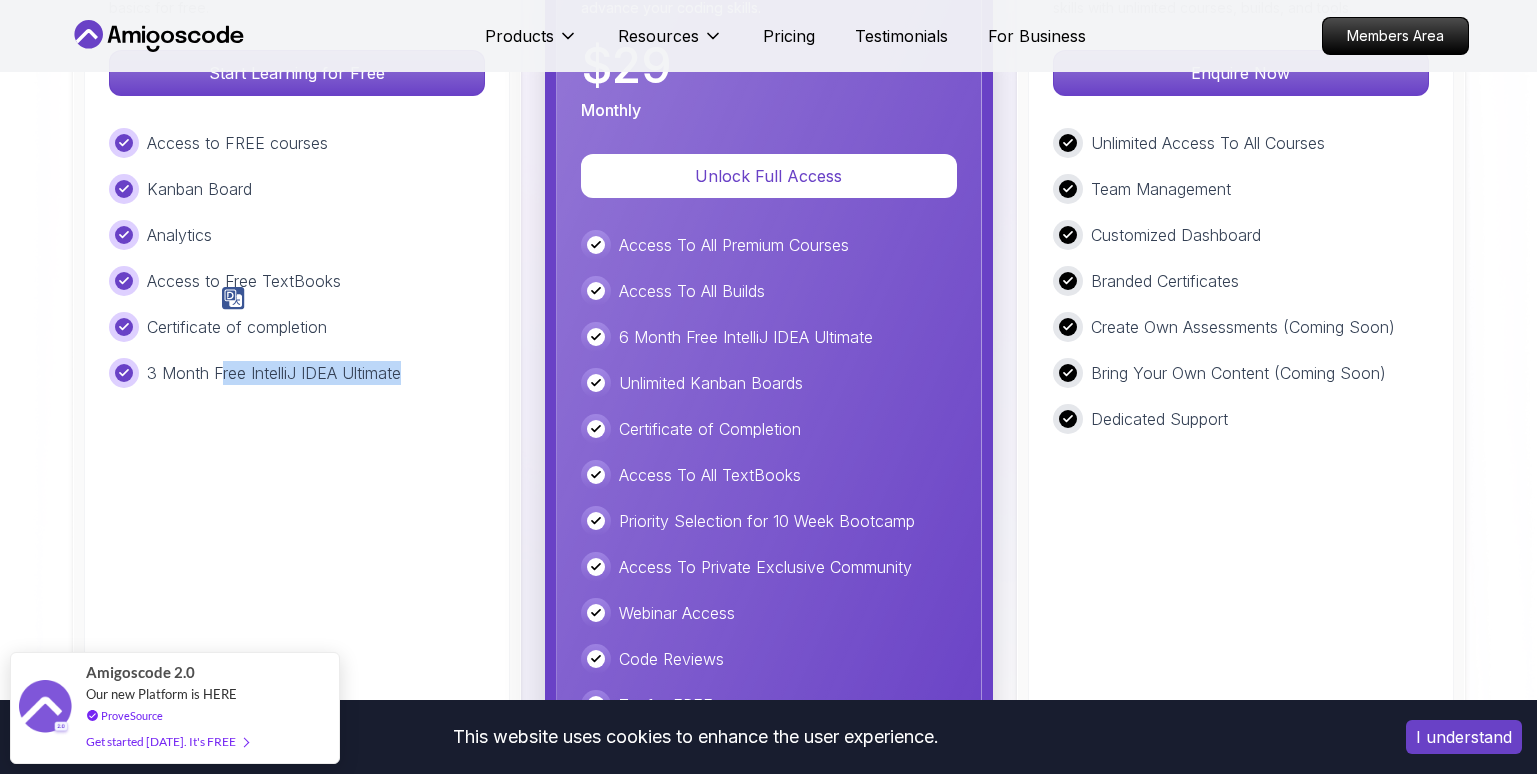 click on "Free Ideal for beginners exploring coding and learning the basics for free. Start Learning for Free Access to FREE courses Kanban Board Analytics Access to Free TextBooks Certificate of completion 3 Month Free IntelliJ IDEA Ultimate" at bounding box center (297, 365) 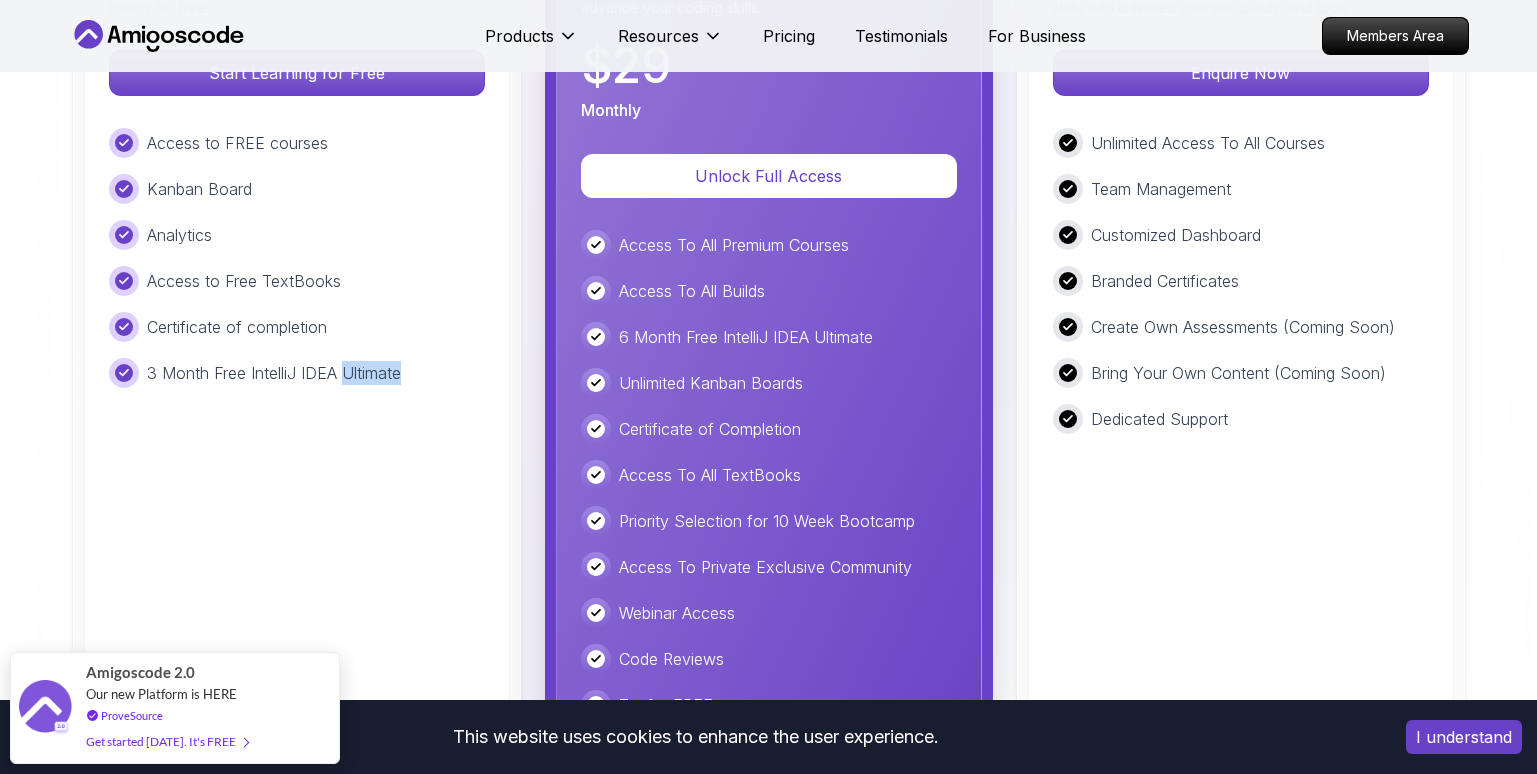 click on "Free Ideal for beginners exploring coding and learning the basics for free. Start Learning for Free Access to FREE courses Kanban Board Analytics Access to Free TextBooks Certificate of completion 3 Month Free IntelliJ IDEA Ultimate" at bounding box center [297, 365] 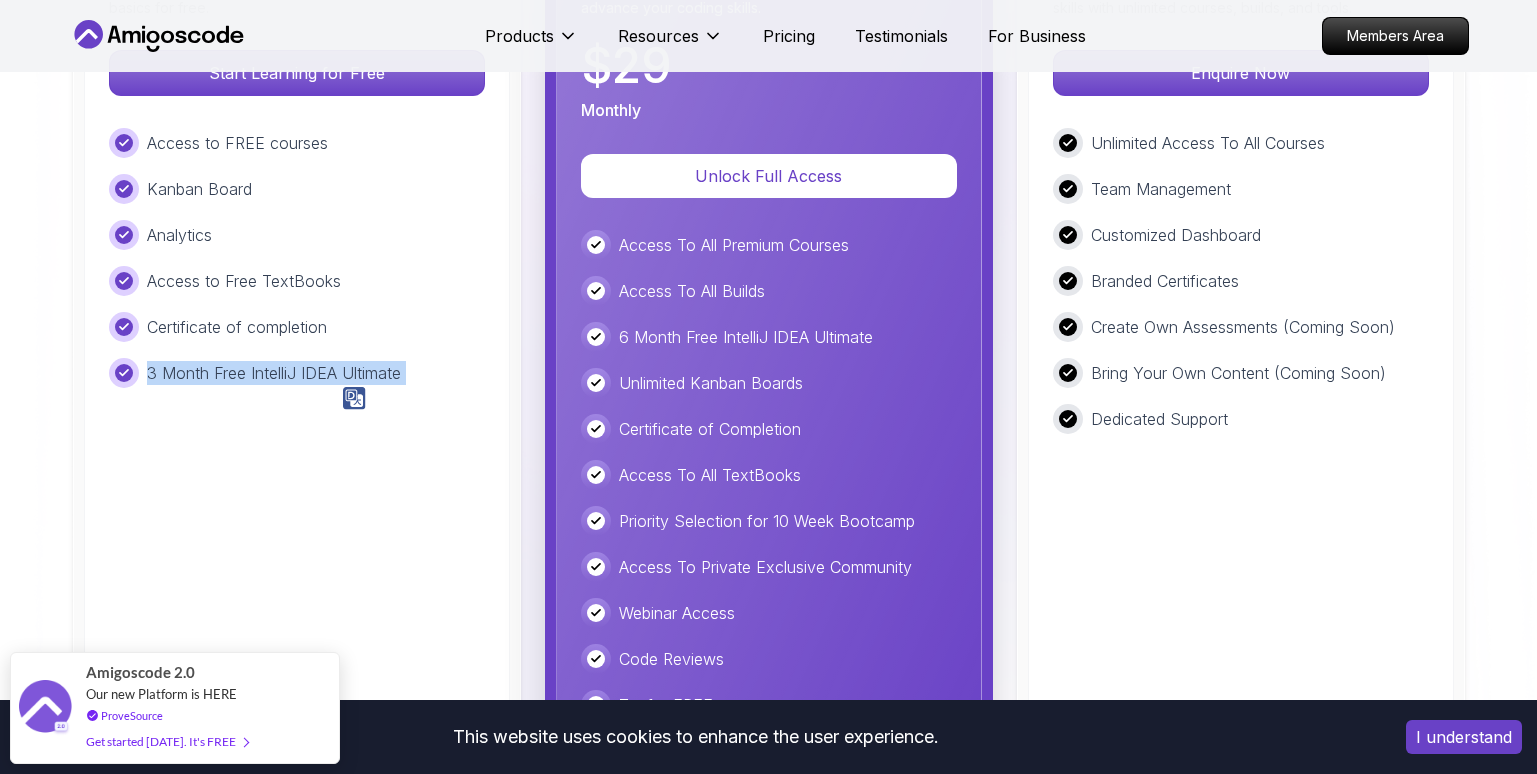 click on "Free Ideal for beginners exploring coding and learning the basics for free. Start Learning for Free Access to FREE courses Kanban Board Analytics Access to Free TextBooks Certificate of completion 3 Month Free IntelliJ IDEA Ultimate" at bounding box center (297, 365) 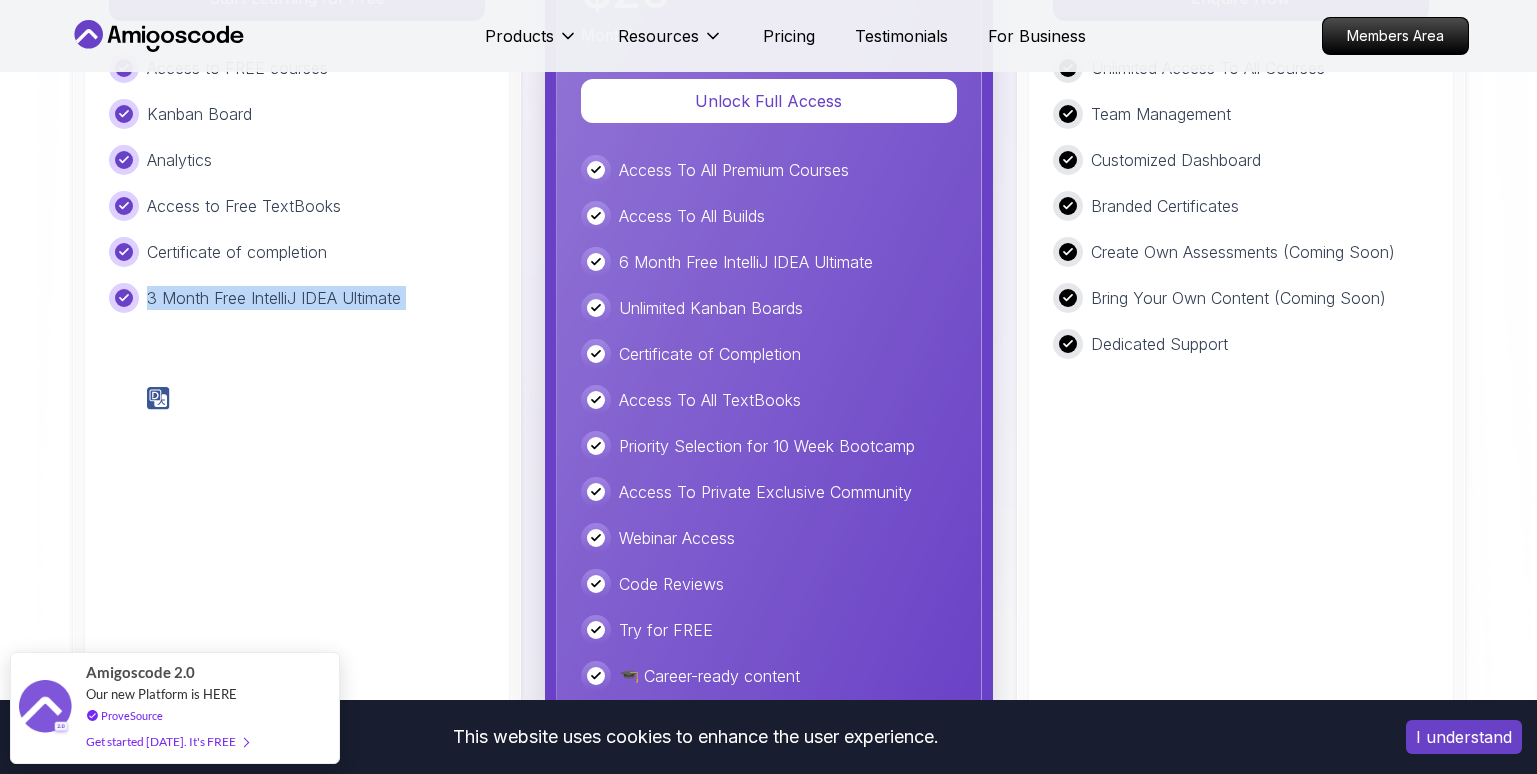 scroll, scrollTop: 4898, scrollLeft: 0, axis: vertical 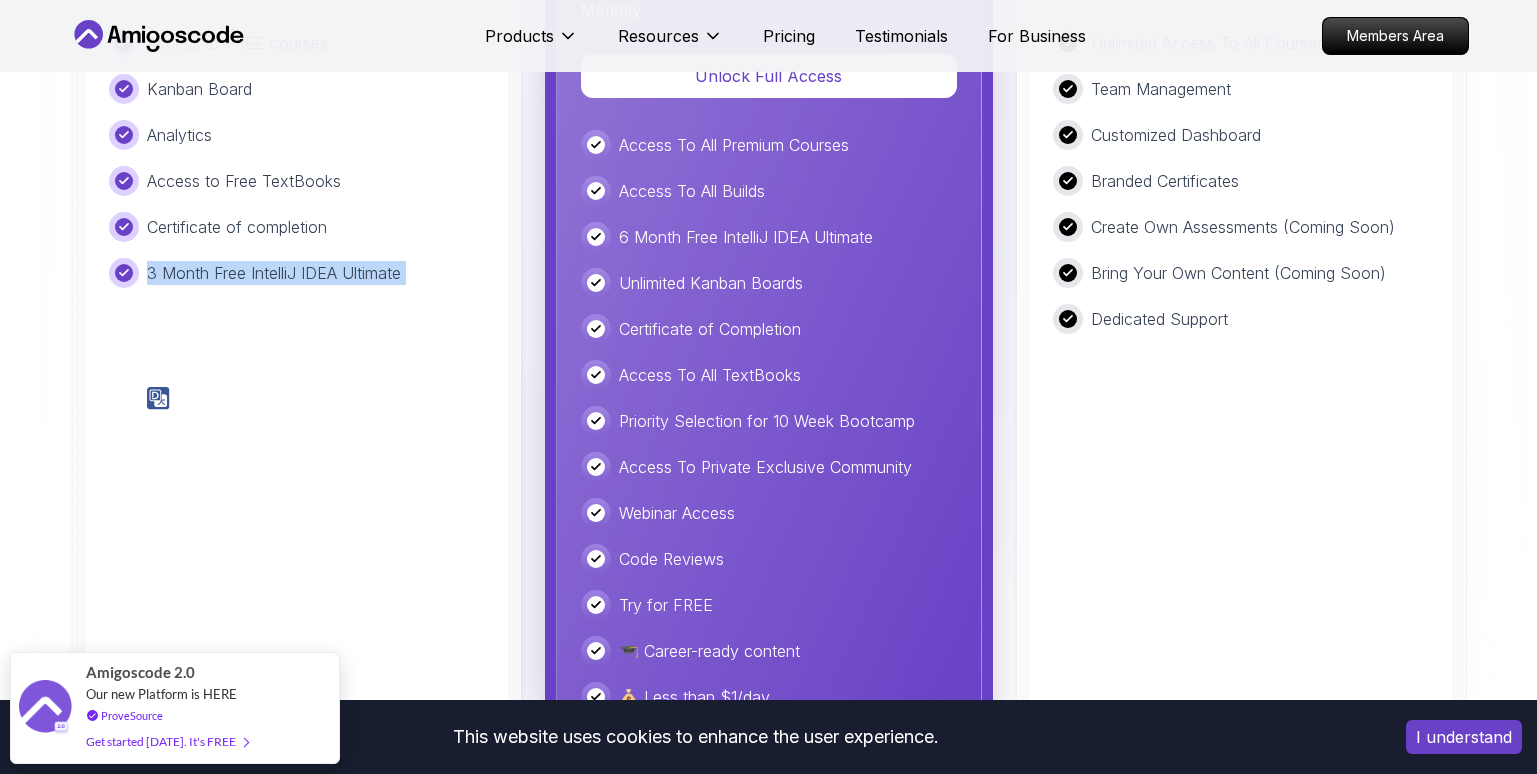 click on "Free Ideal for beginners exploring coding and learning the basics for free. Start Learning for Free Access to FREE courses Kanban Board Analytics Access to Free TextBooks Certificate of completion 3 Month Free IntelliJ IDEA Ultimate" at bounding box center [297, 265] 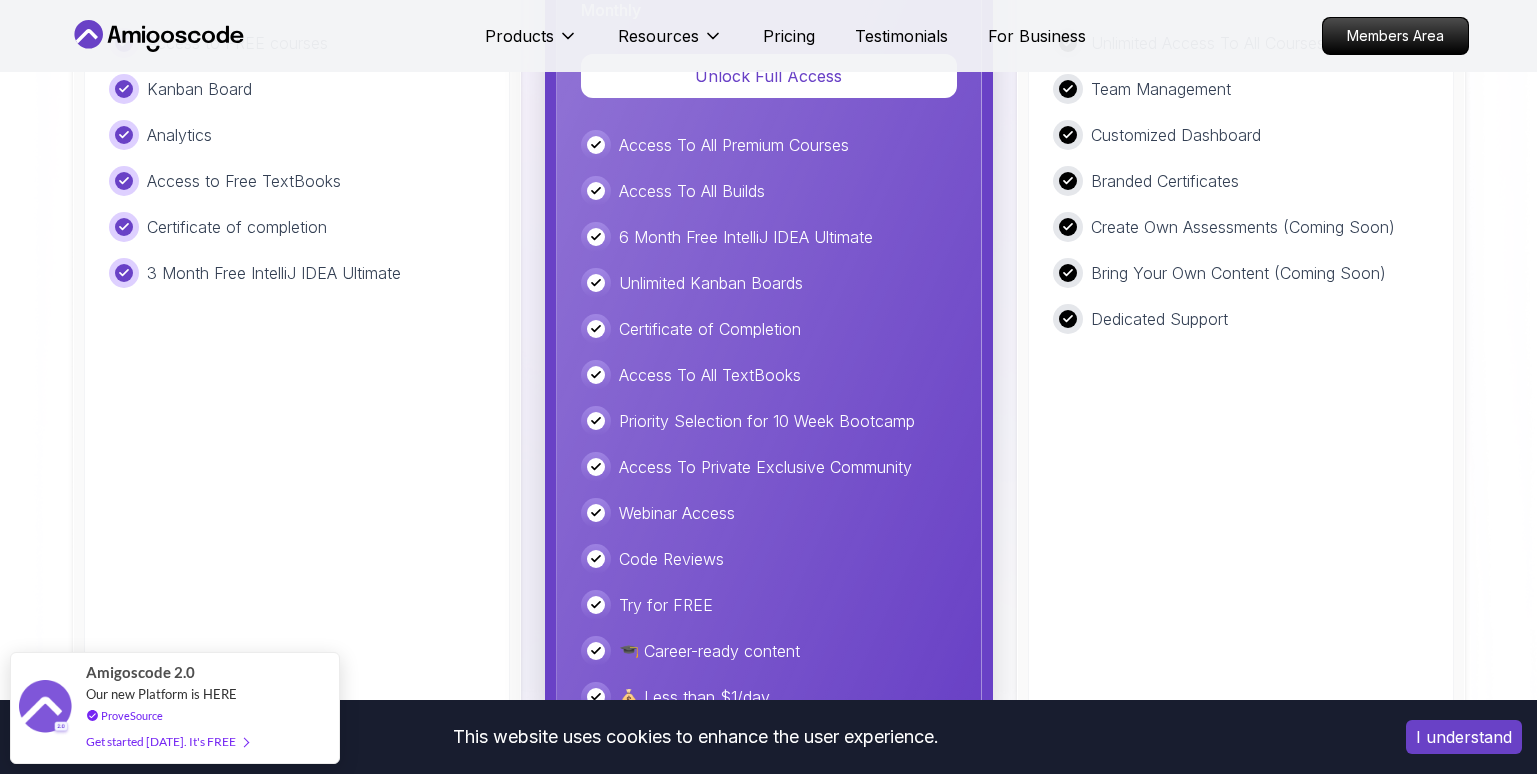 drag, startPoint x: 433, startPoint y: 271, endPoint x: 388, endPoint y: 234, distance: 58.258045 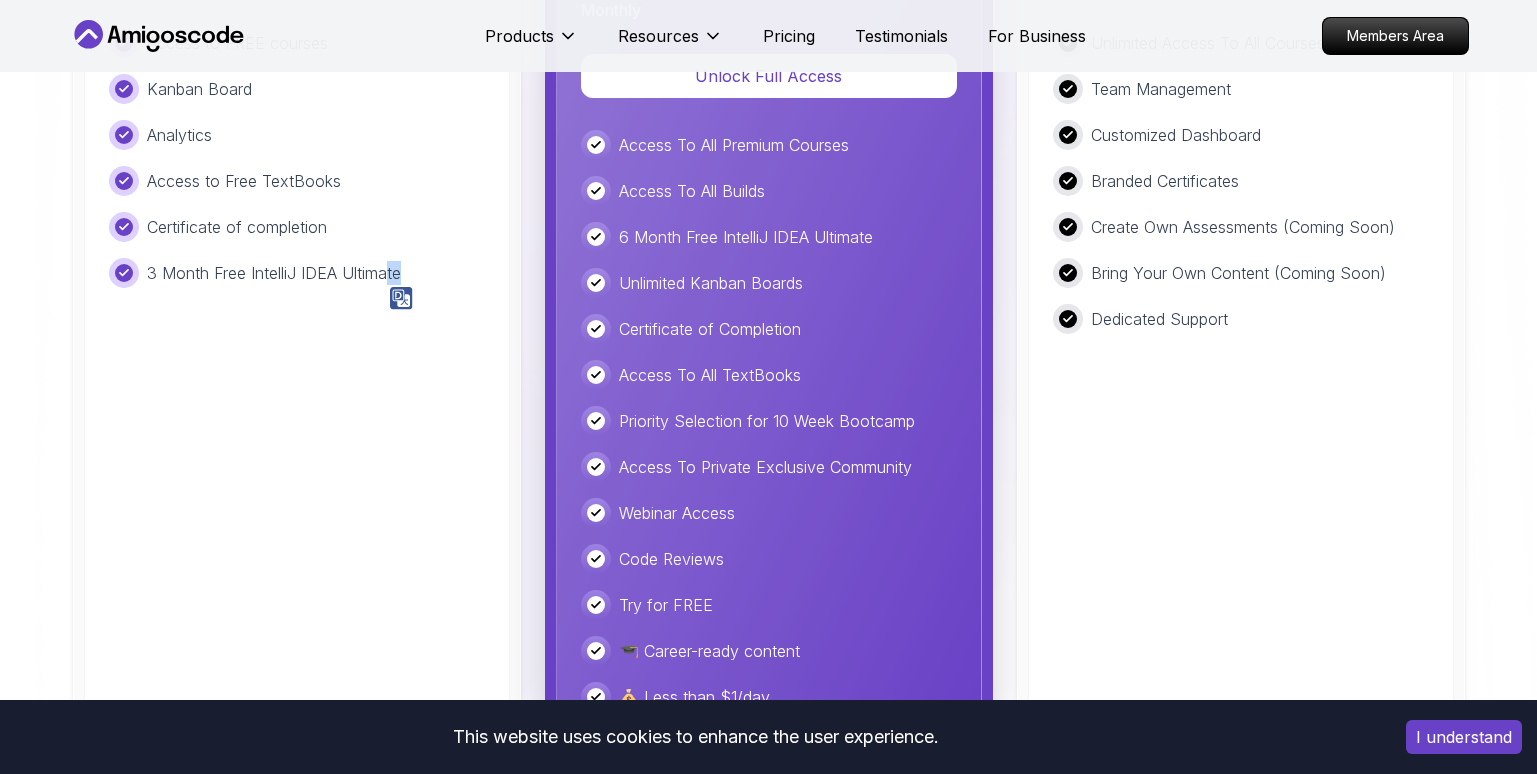 scroll, scrollTop: 4598, scrollLeft: 0, axis: vertical 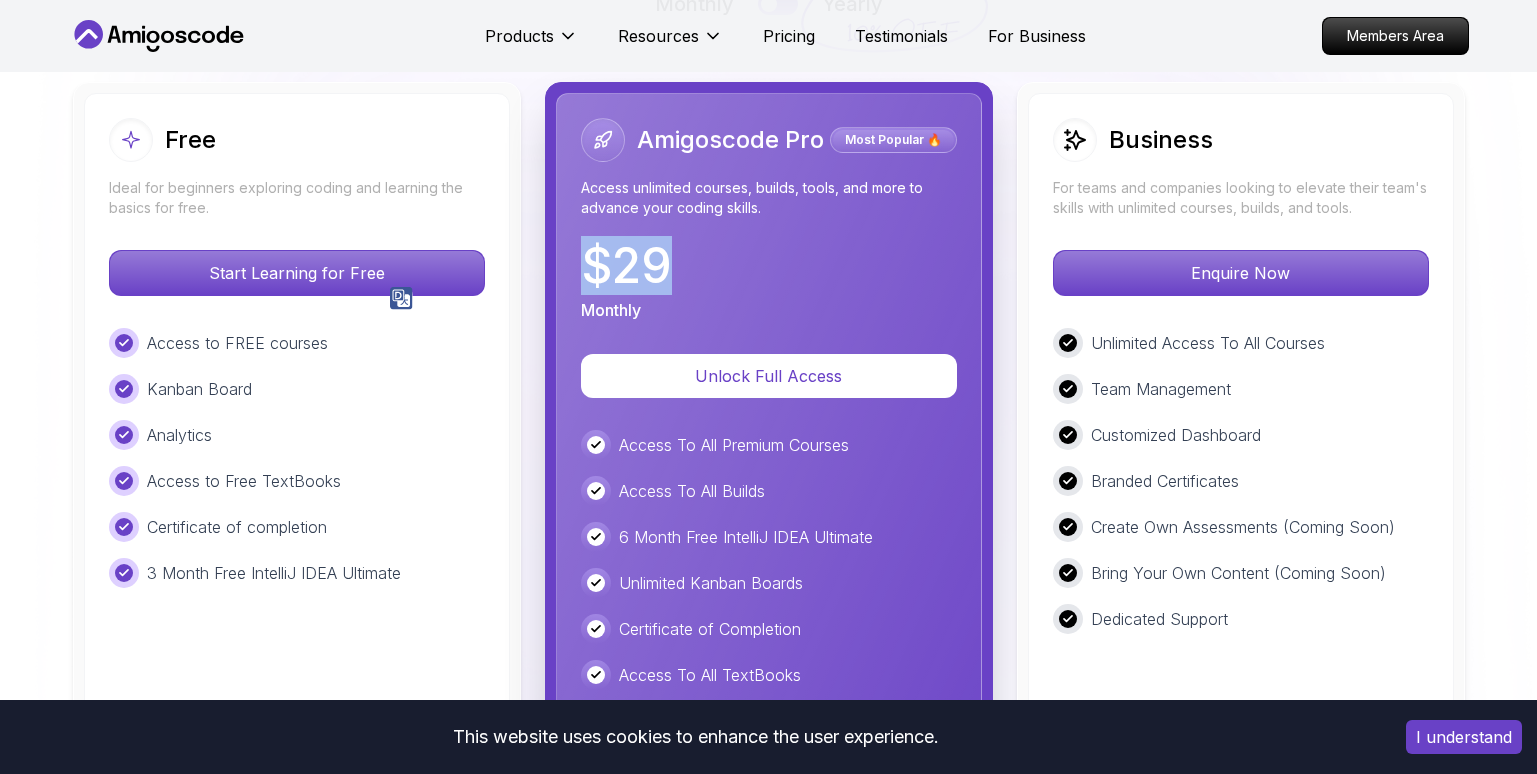drag, startPoint x: 669, startPoint y: 258, endPoint x: 548, endPoint y: 274, distance: 122.05327 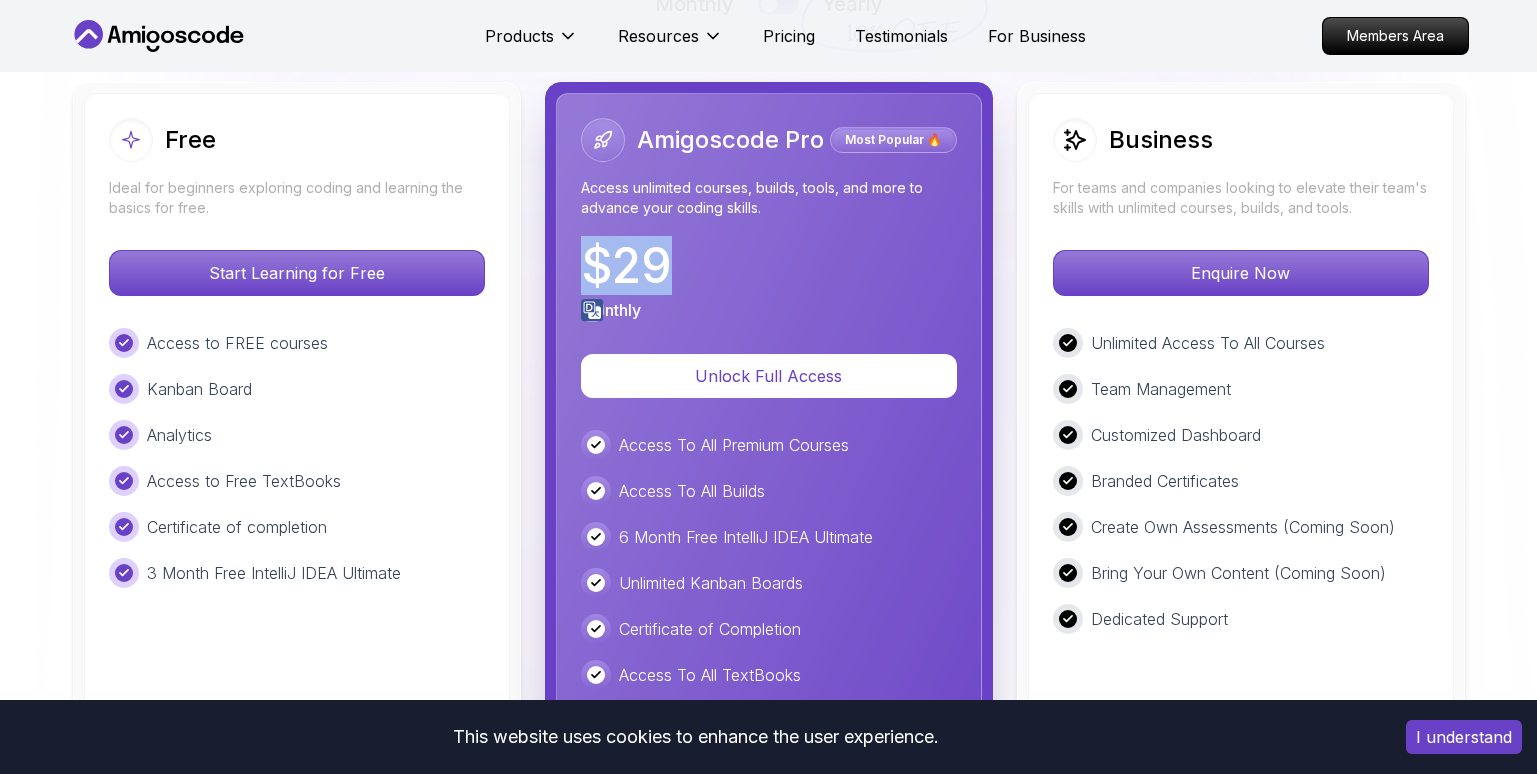 click on "$ 29 Monthly" at bounding box center (769, 282) 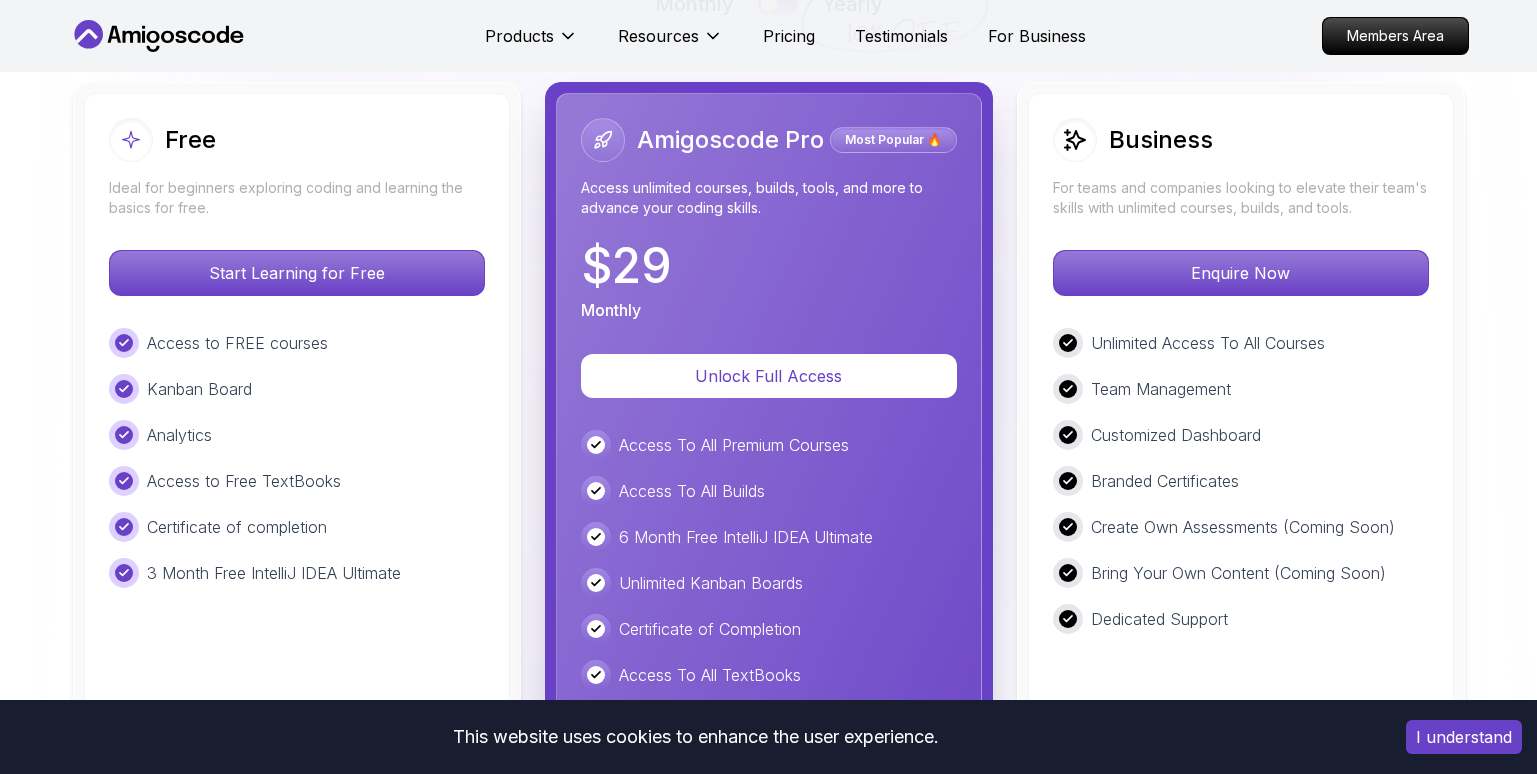 click on "Ideal for beginners exploring coding and learning the basics for free." at bounding box center [297, 198] 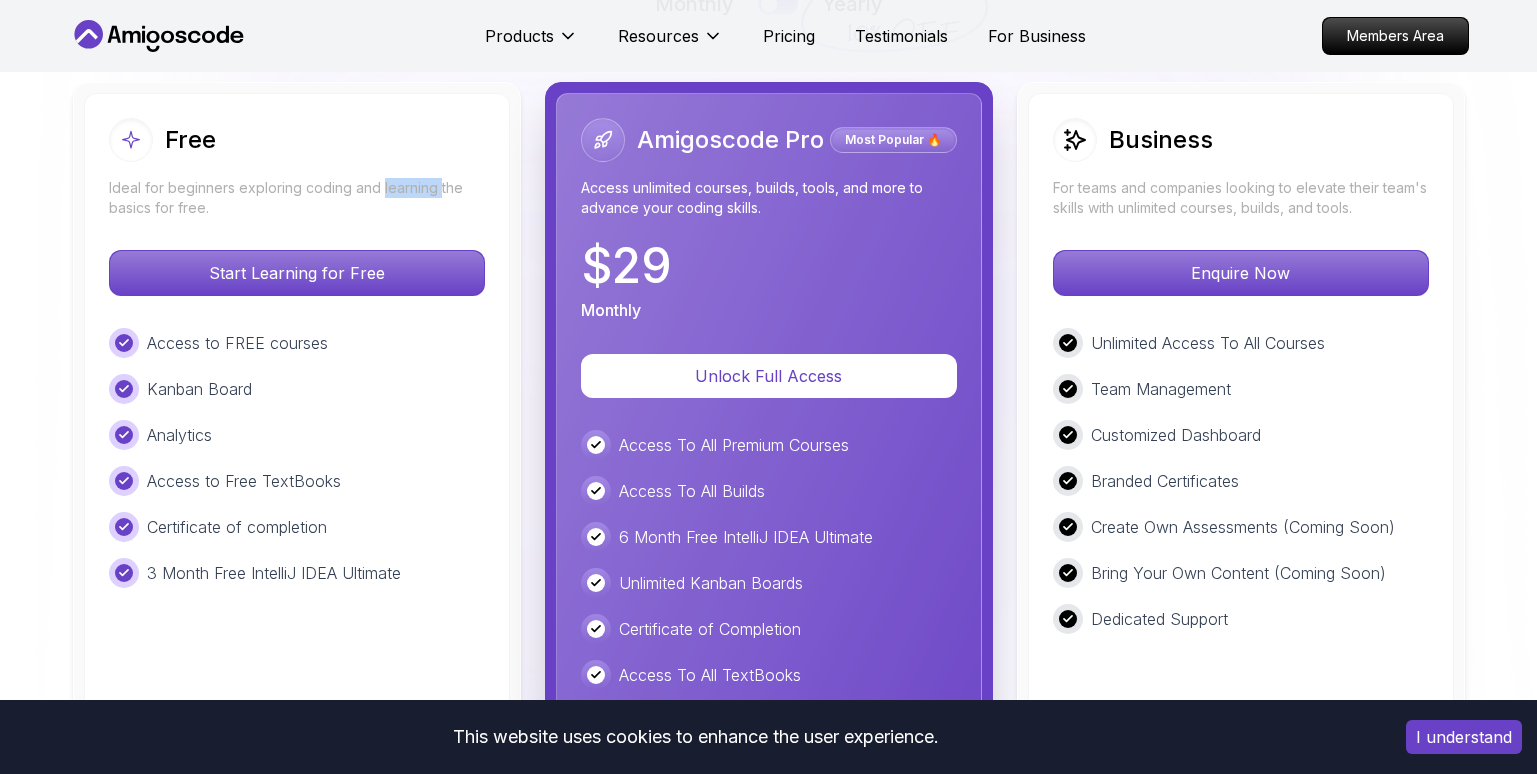 click on "Ideal for beginners exploring coding and learning the basics for free." at bounding box center [297, 198] 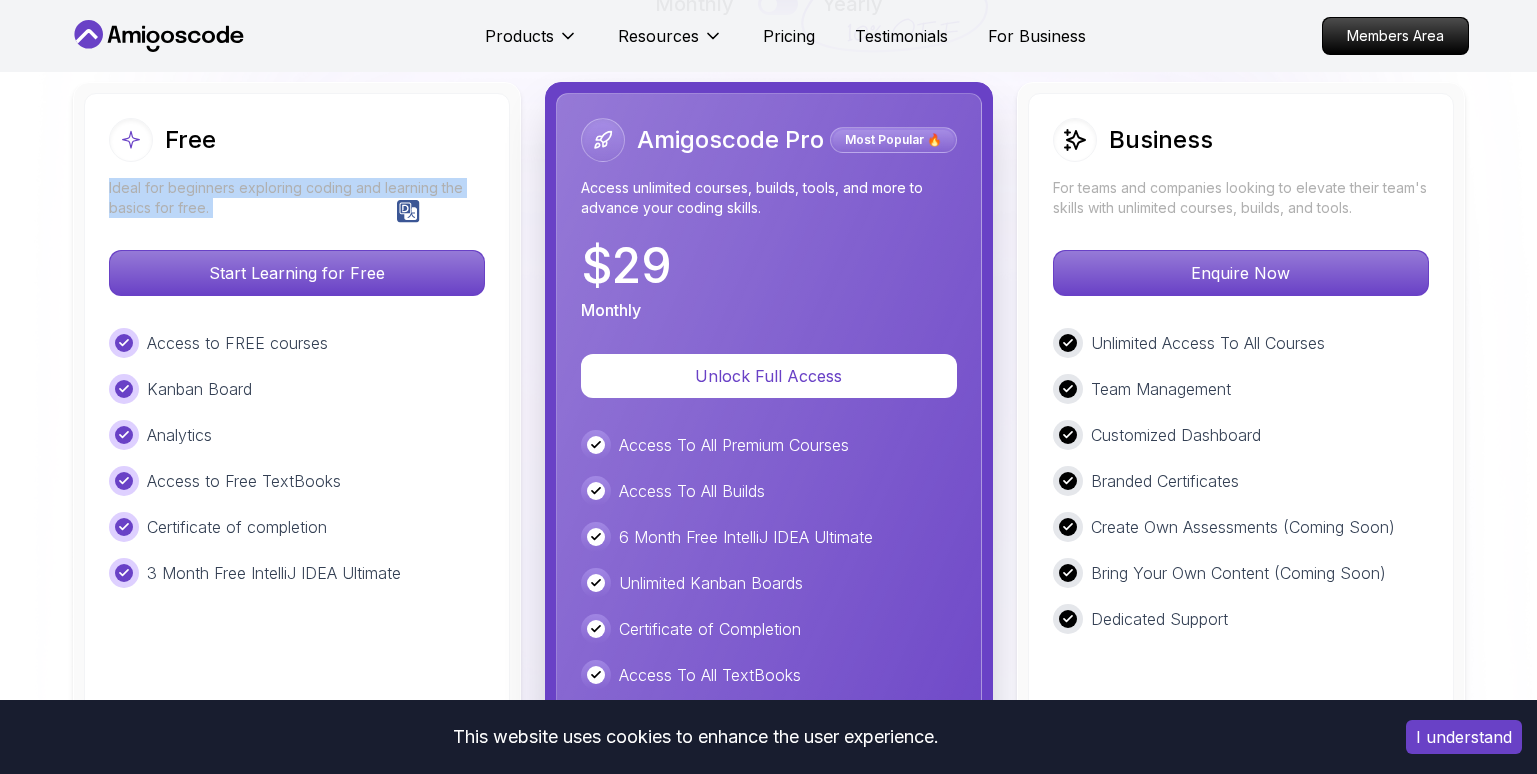 click on "Ideal for beginners exploring coding and learning the basics for free." at bounding box center (297, 198) 